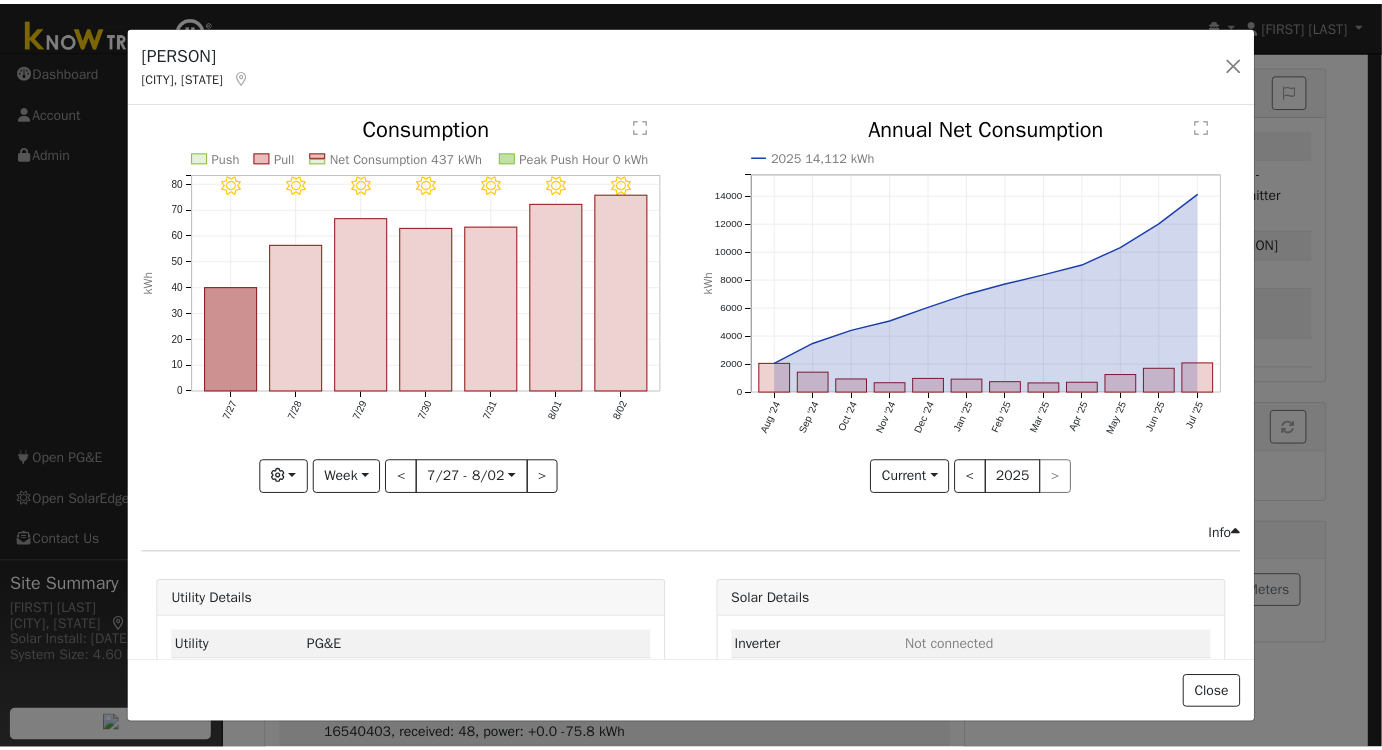 scroll, scrollTop: 181, scrollLeft: 0, axis: vertical 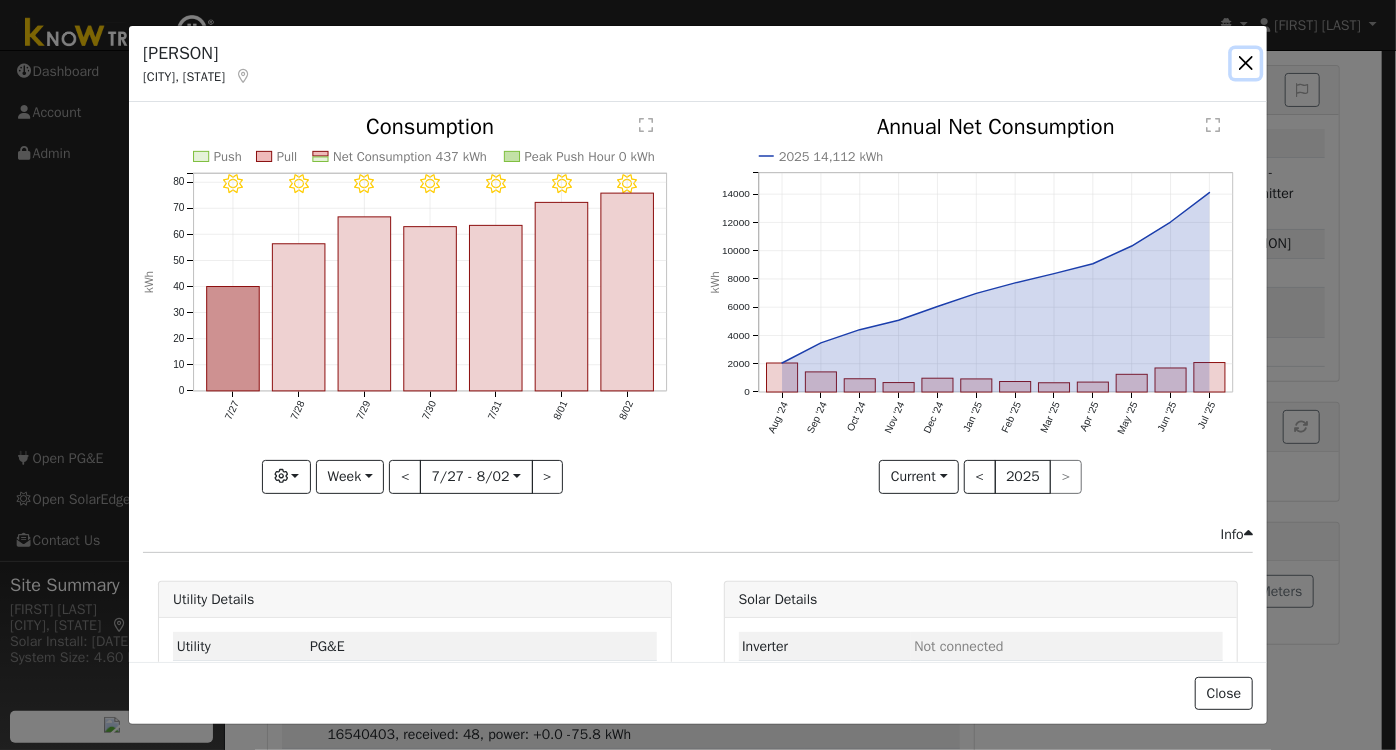 click at bounding box center (1246, 63) 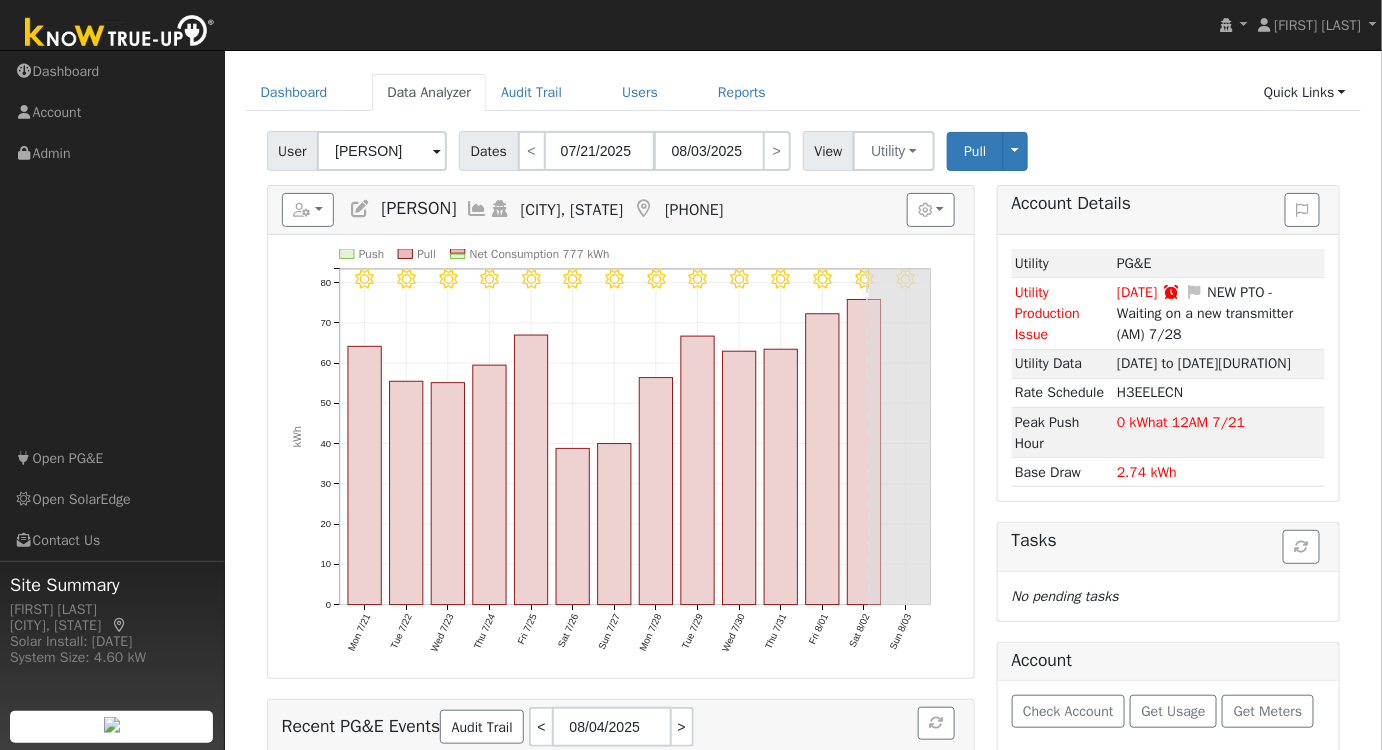 scroll, scrollTop: 0, scrollLeft: 0, axis: both 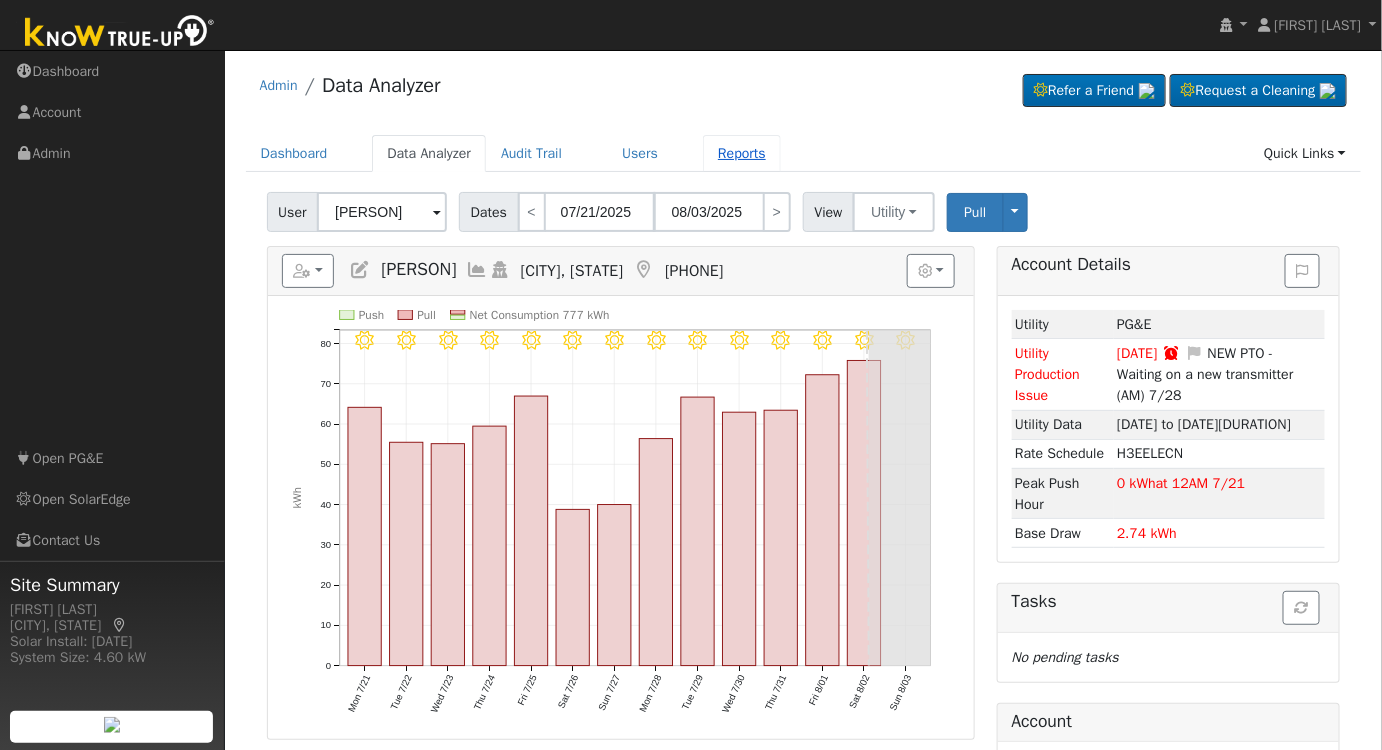 click on "Reports" at bounding box center [742, 153] 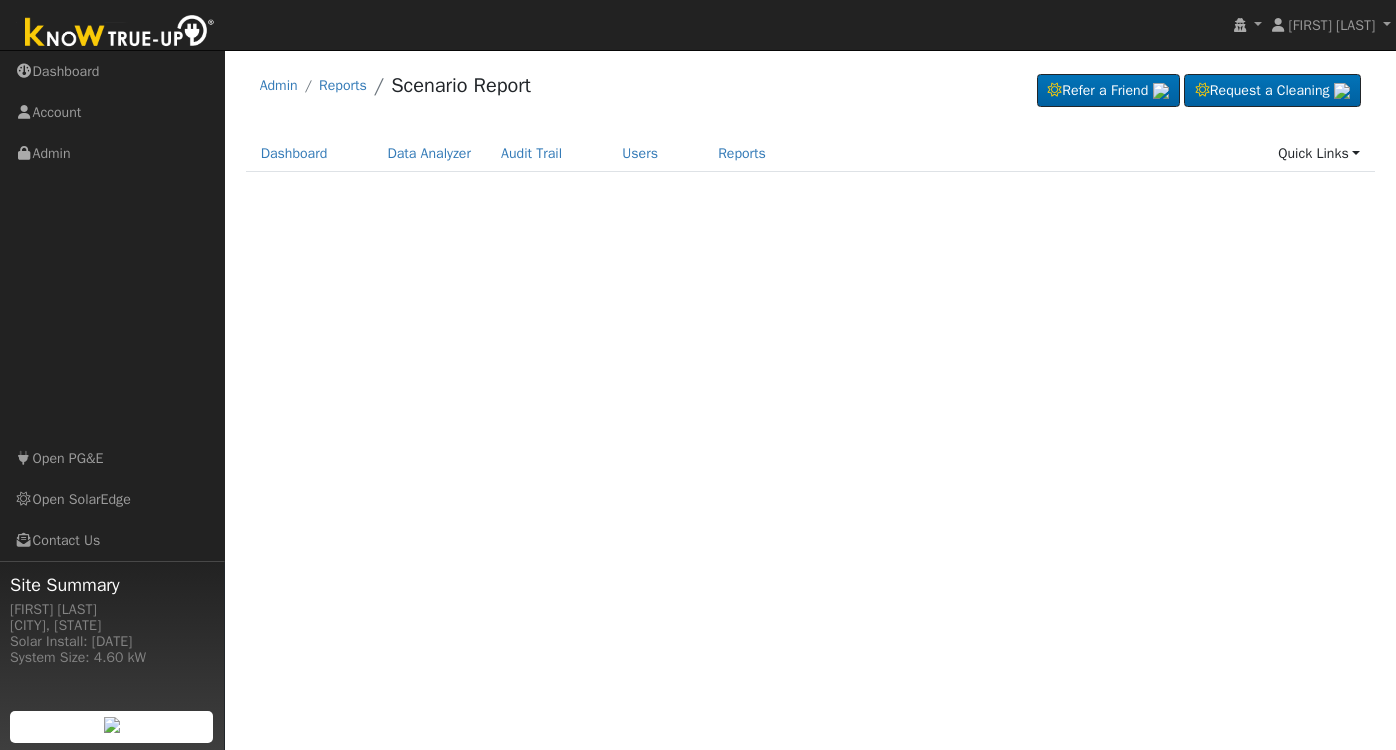scroll, scrollTop: 0, scrollLeft: 0, axis: both 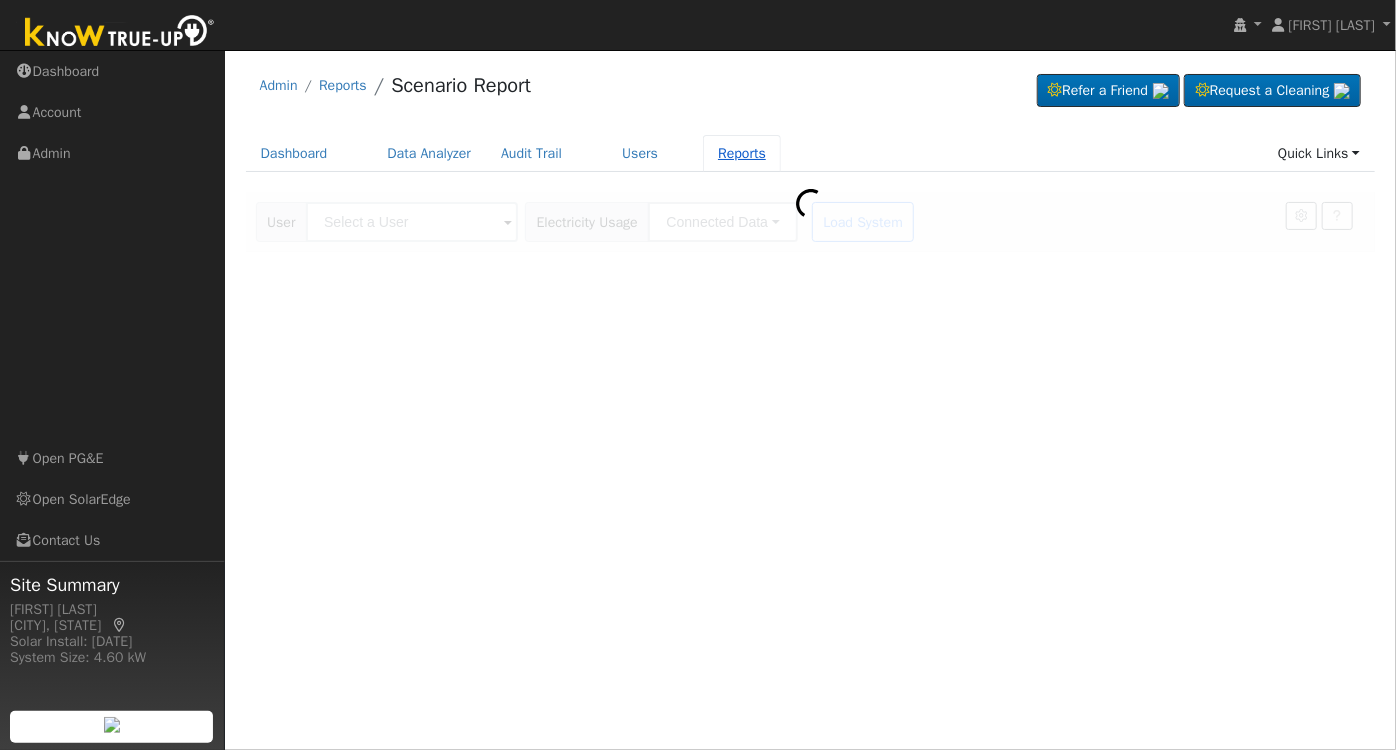 click on "Reports" at bounding box center [742, 153] 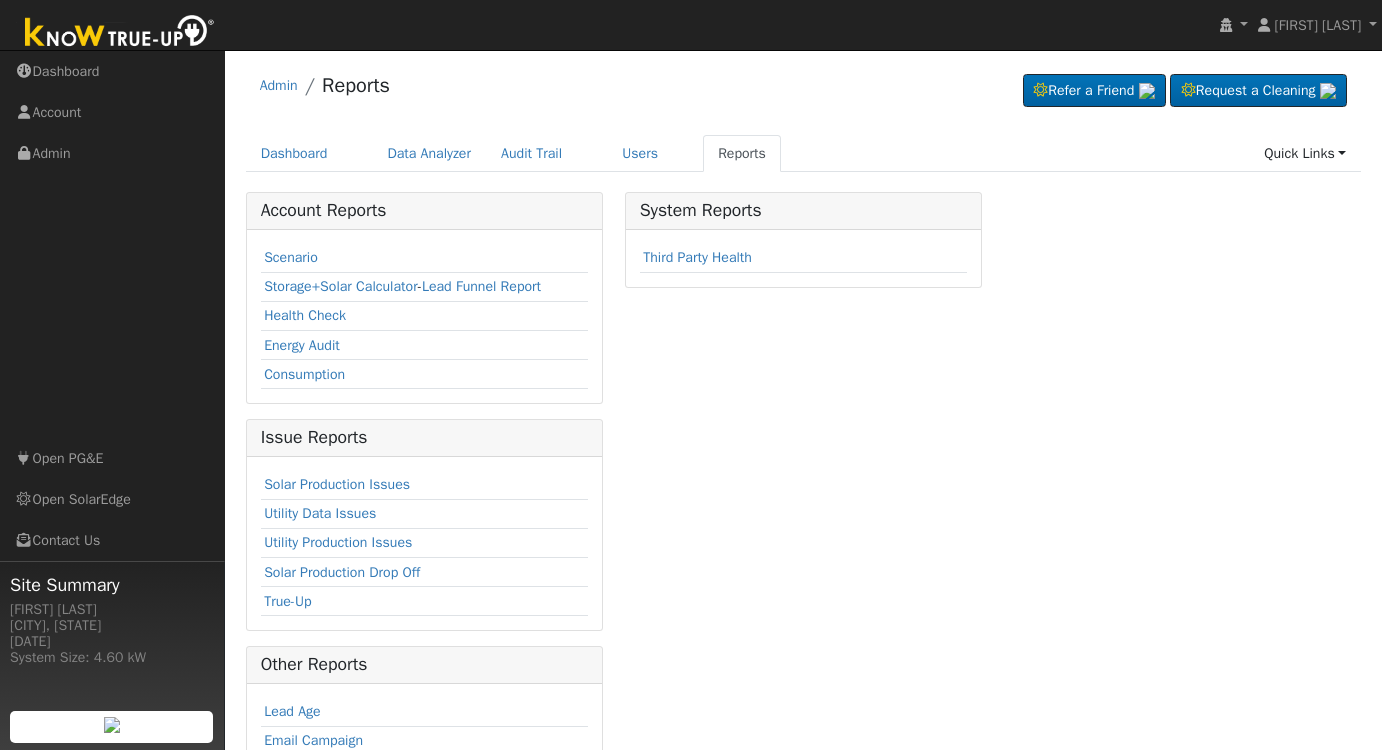 scroll, scrollTop: 0, scrollLeft: 0, axis: both 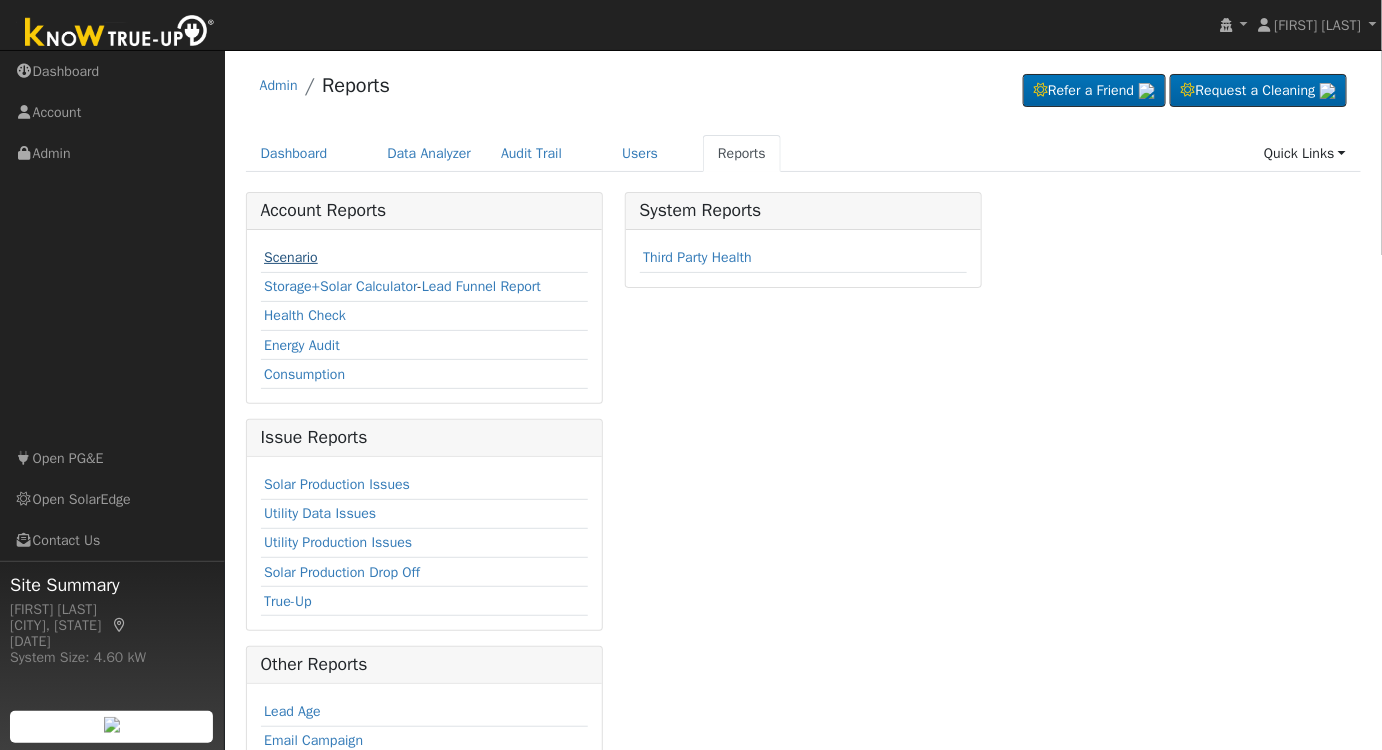 click on "Scenario" at bounding box center [291, 257] 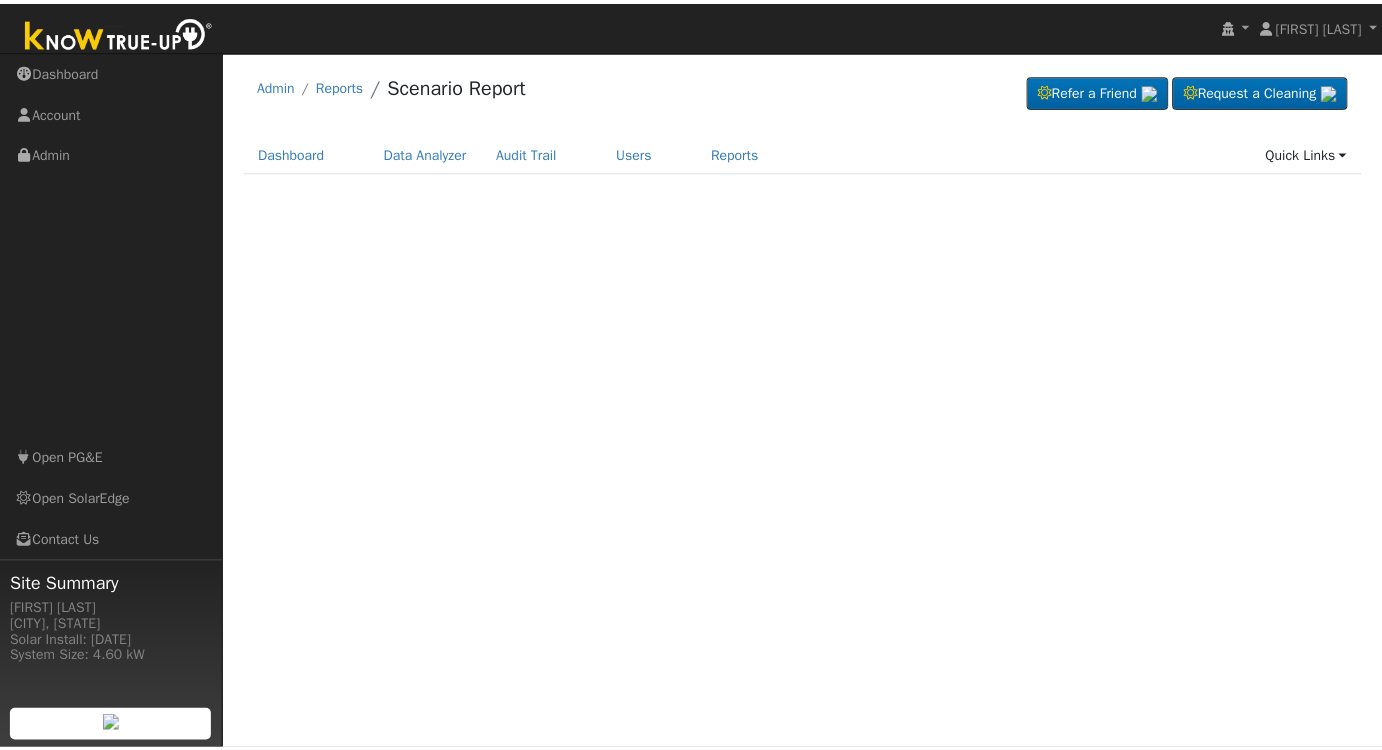 scroll, scrollTop: 0, scrollLeft: 0, axis: both 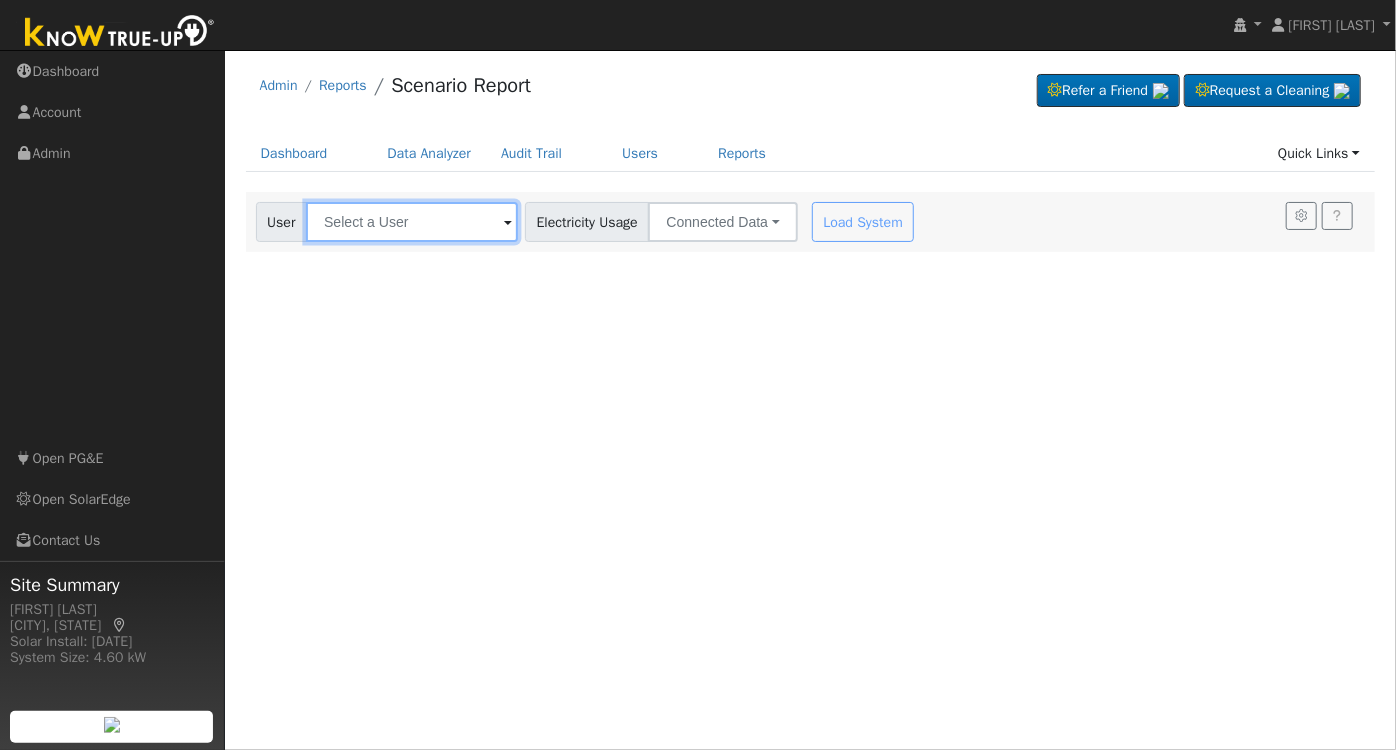 click at bounding box center [412, 222] 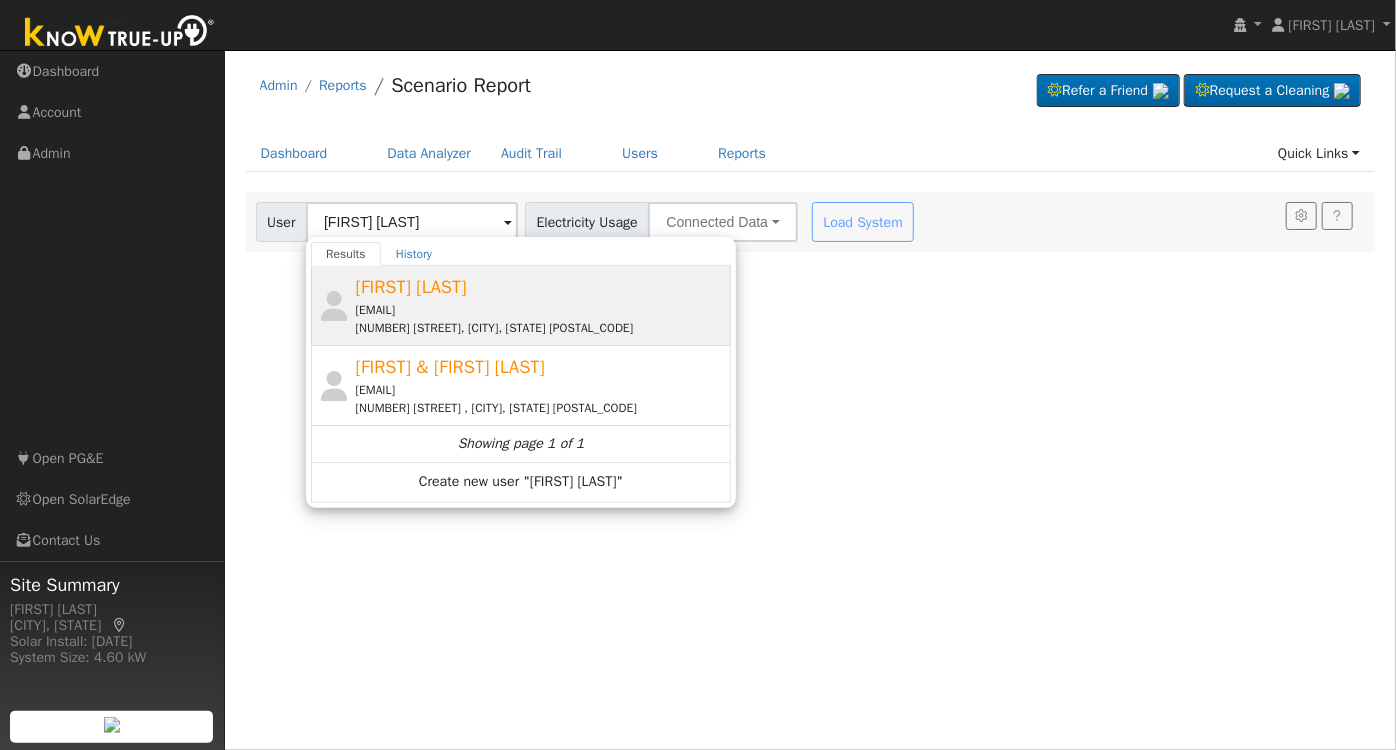click on "[EMAIL]" at bounding box center [541, 310] 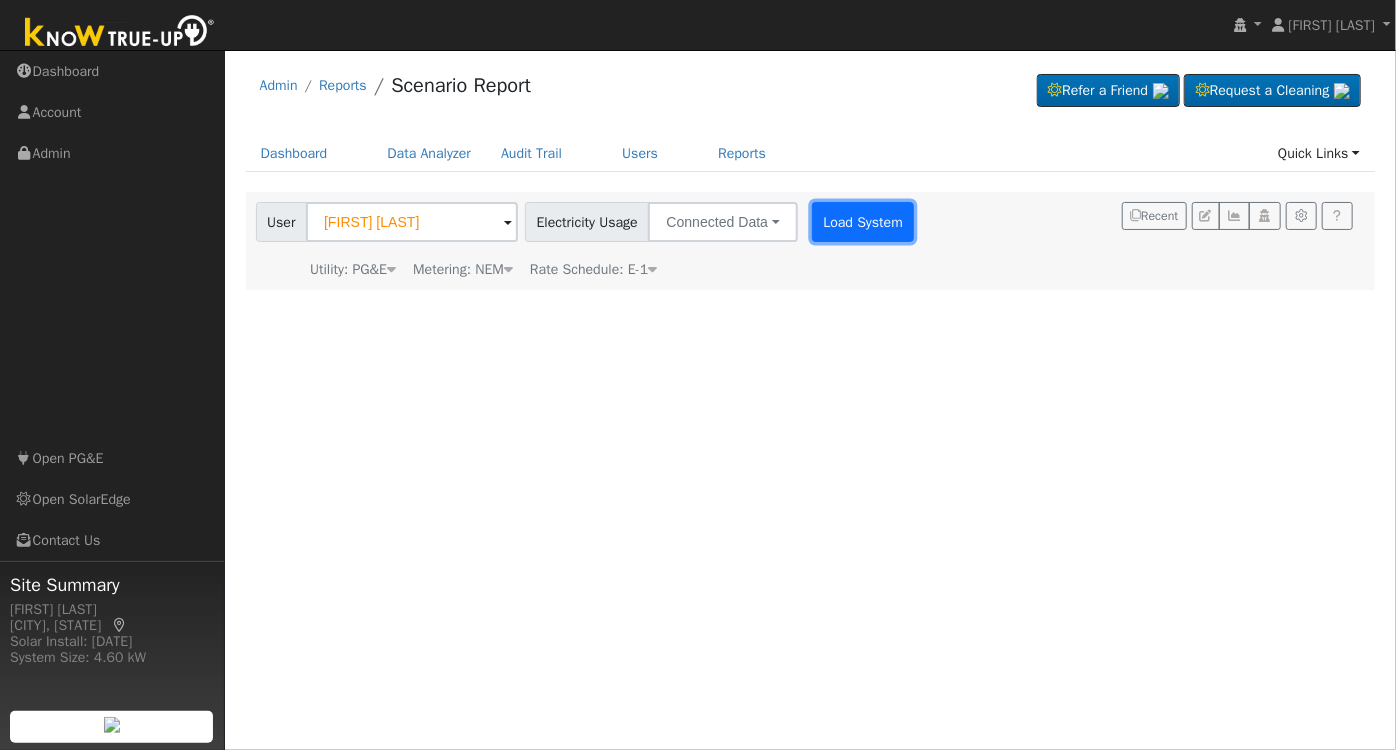 click on "Load System" at bounding box center [863, 222] 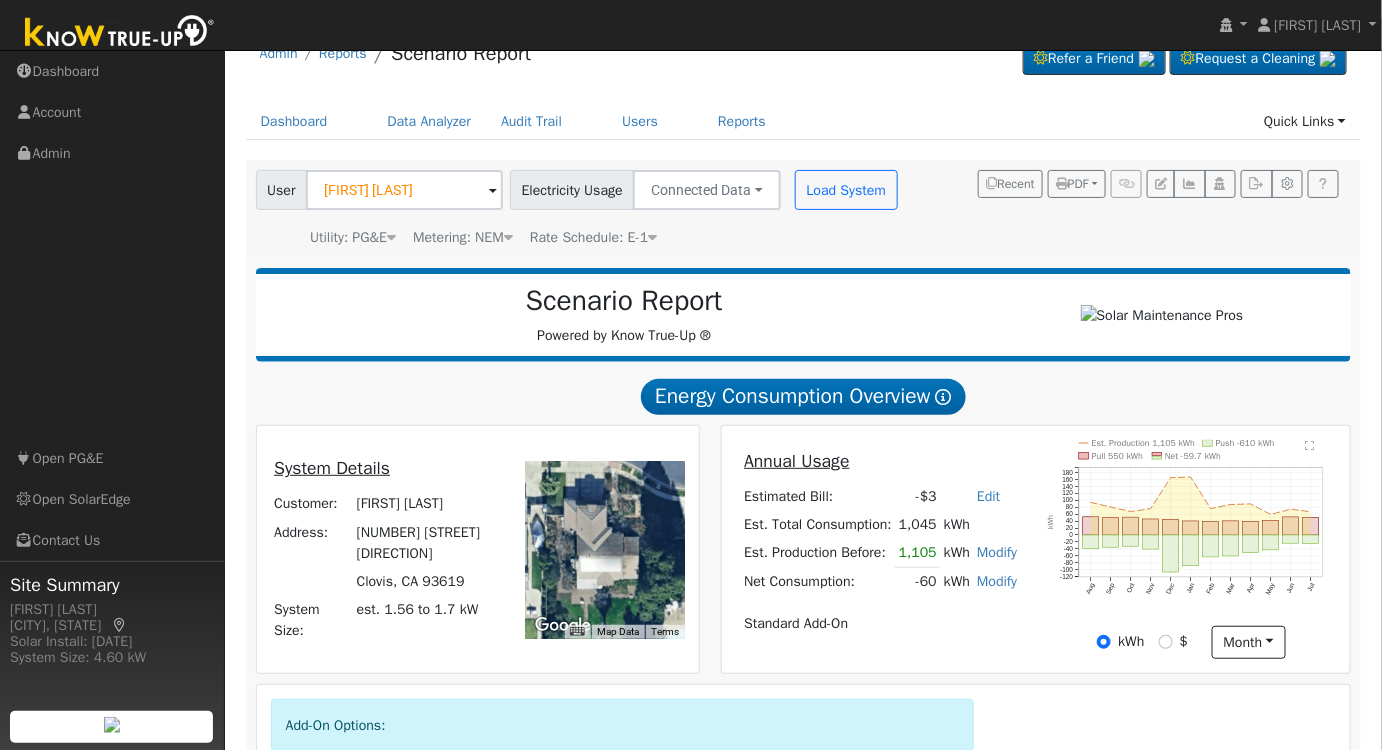 scroll, scrollTop: 0, scrollLeft: 0, axis: both 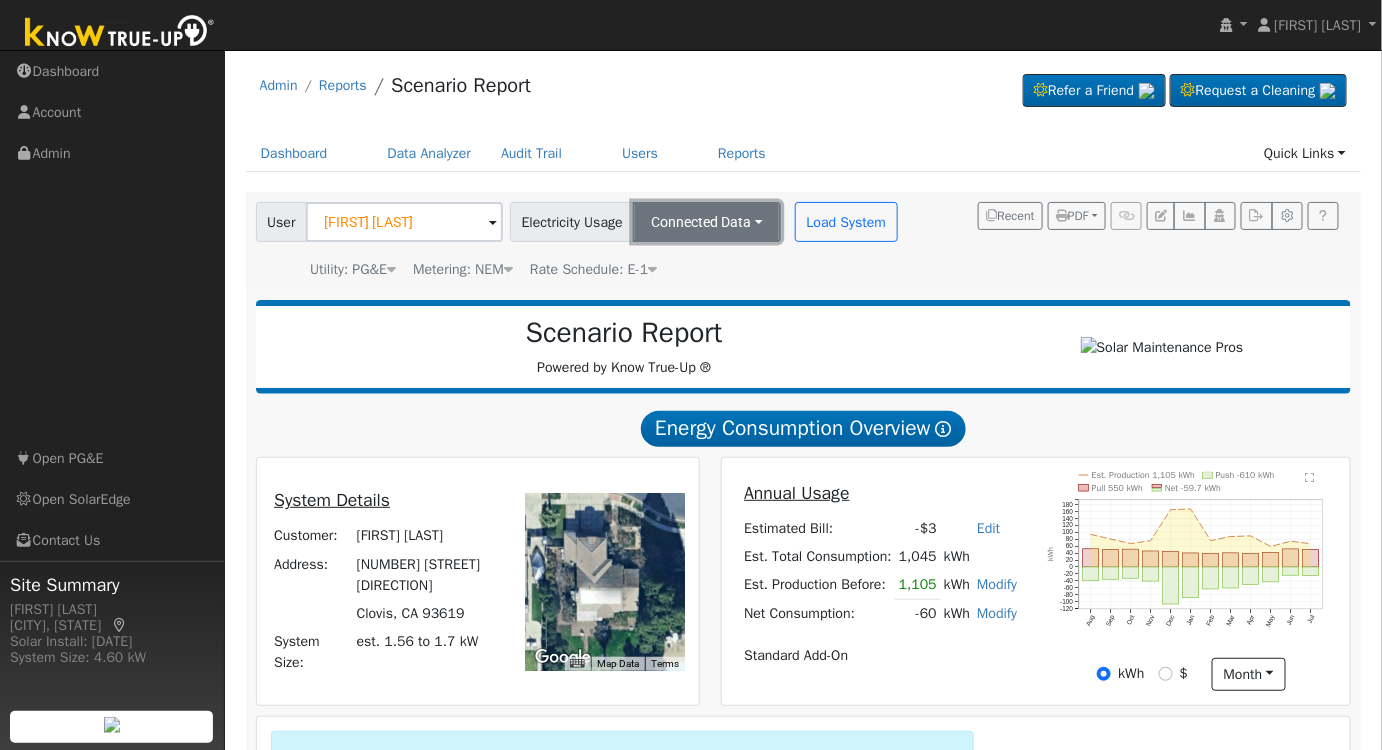 click on "Connected Data" at bounding box center (707, 222) 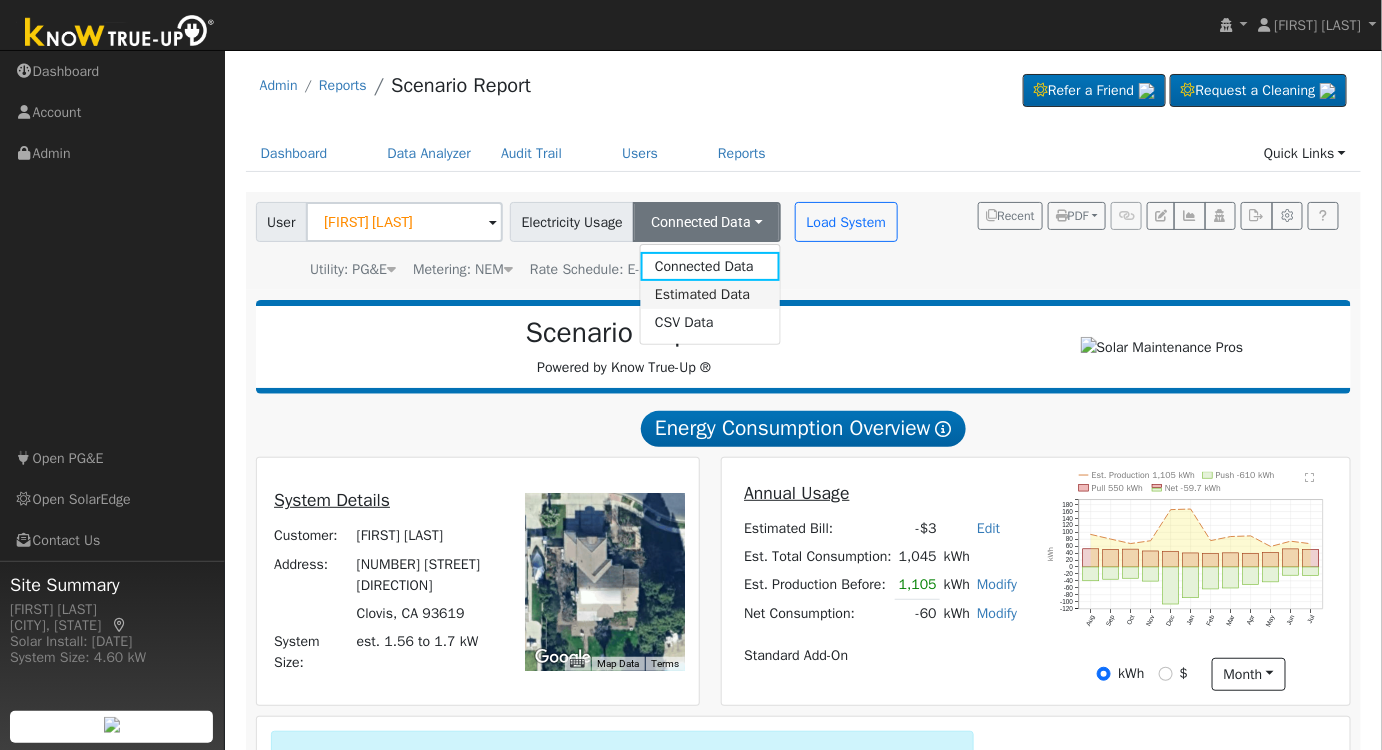 click on "Estimated Data" at bounding box center (710, 295) 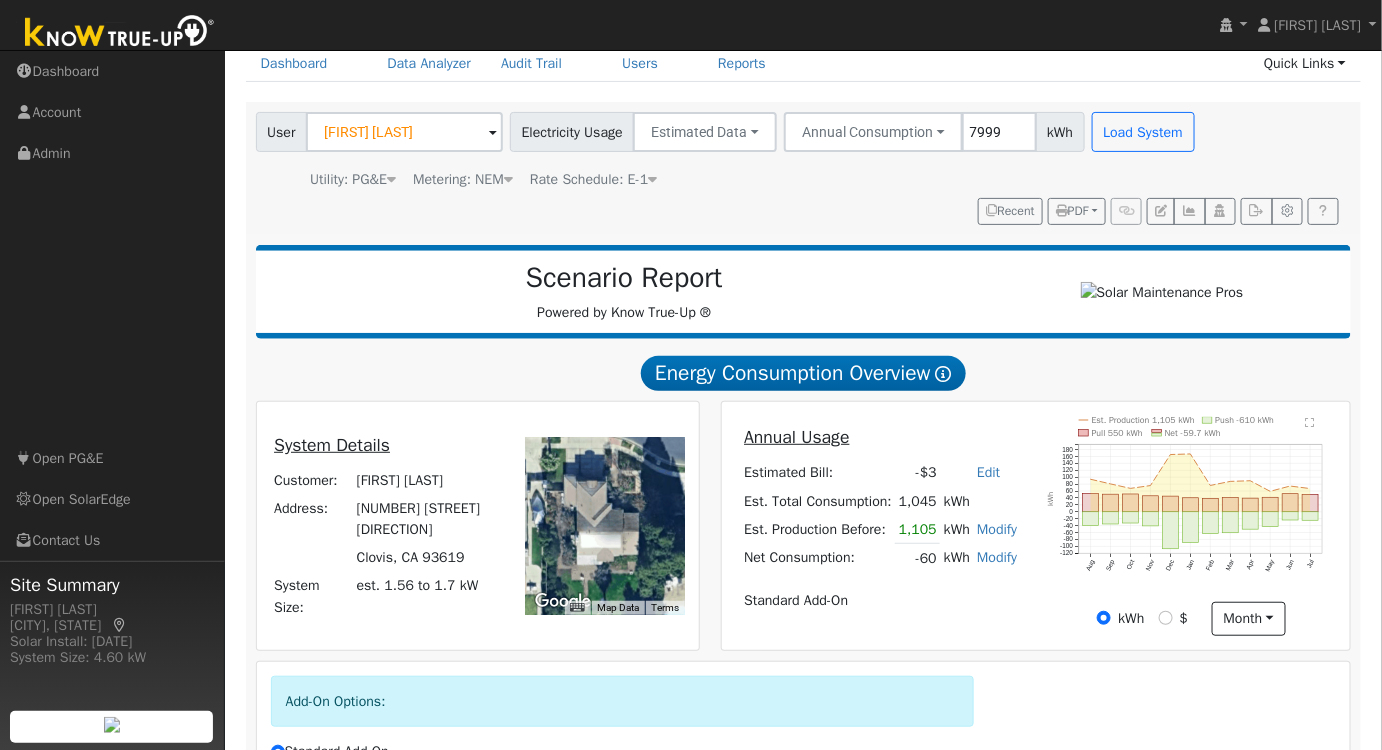 scroll, scrollTop: 90, scrollLeft: 0, axis: vertical 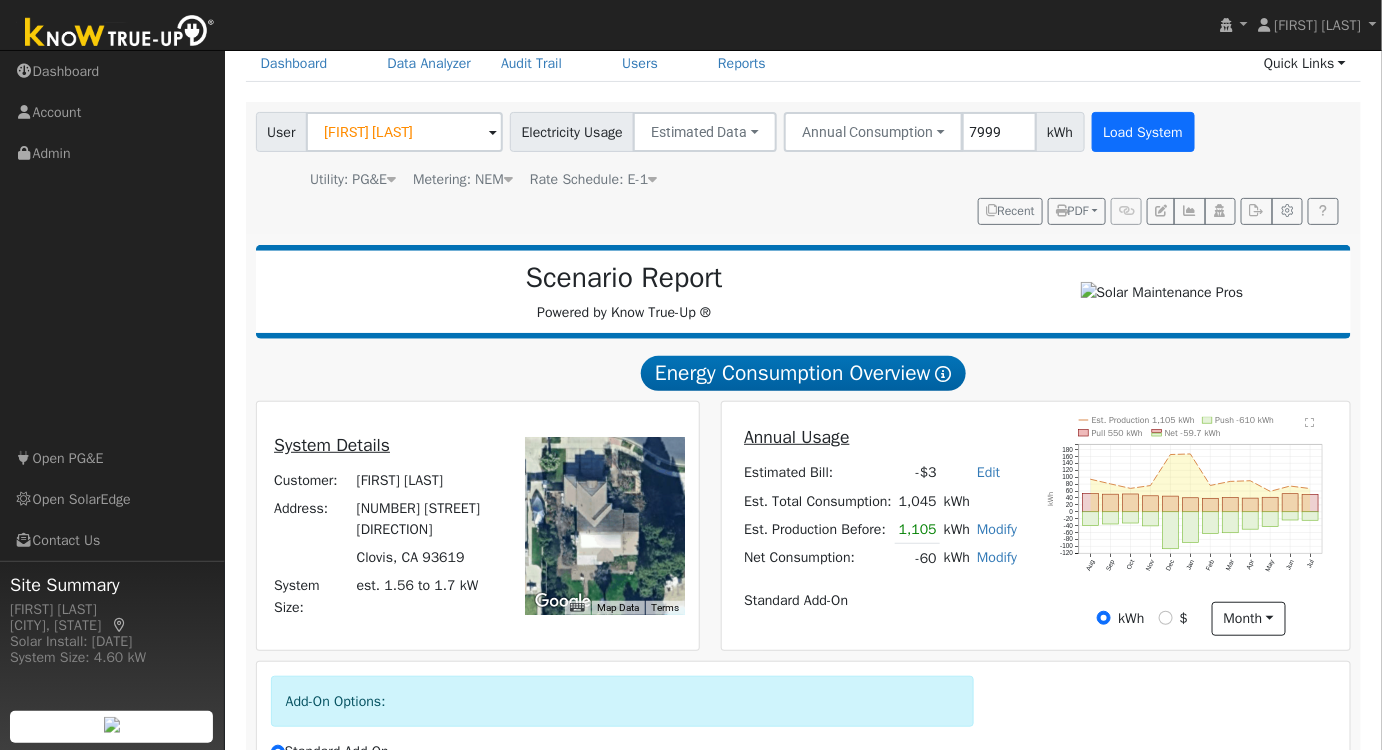 type on "7999" 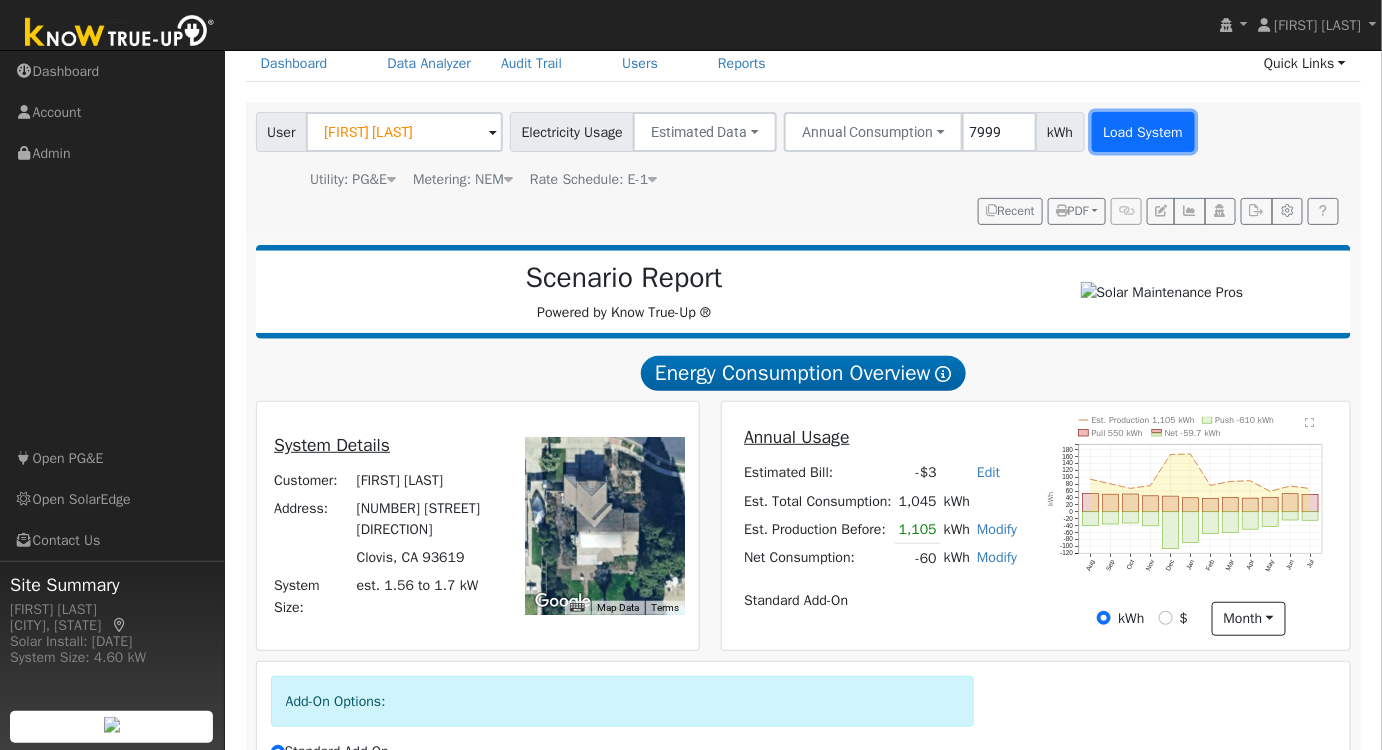 click on "Load System" at bounding box center [1143, 132] 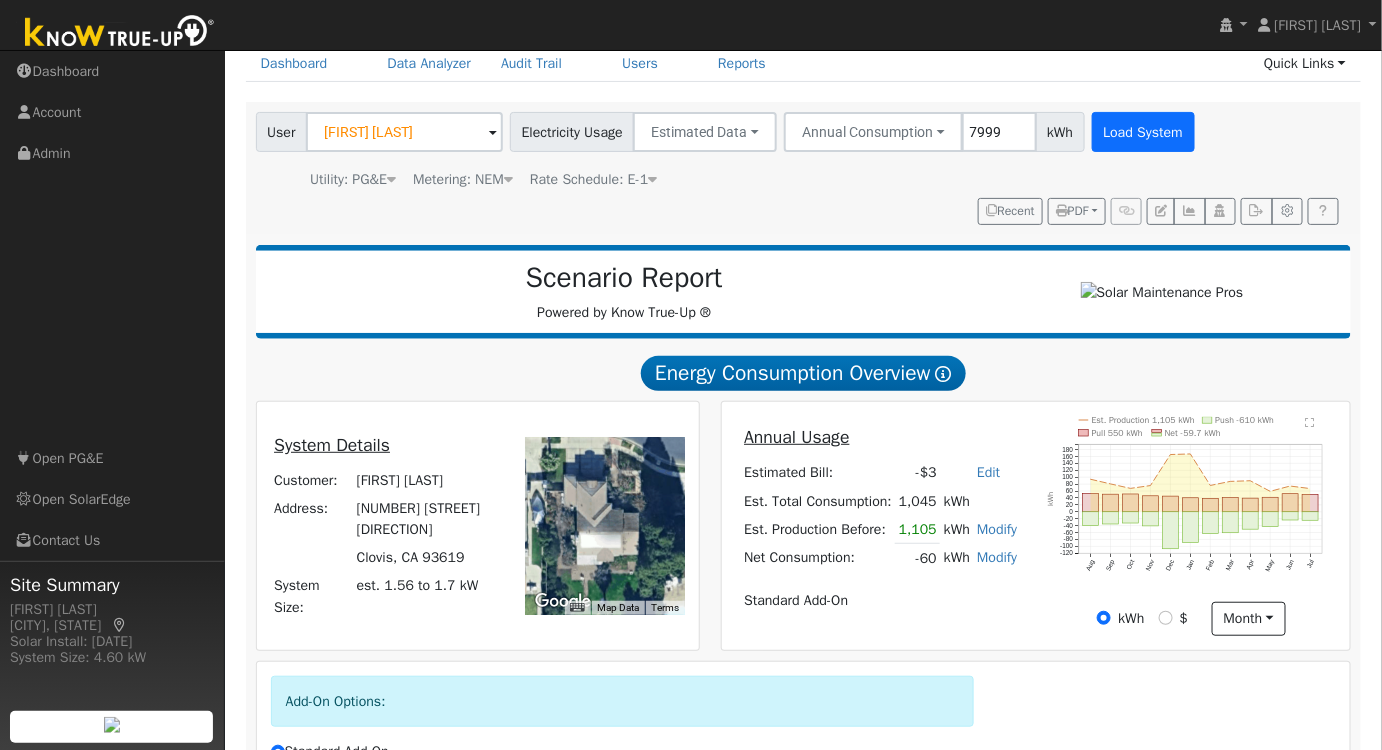 radio on "false" 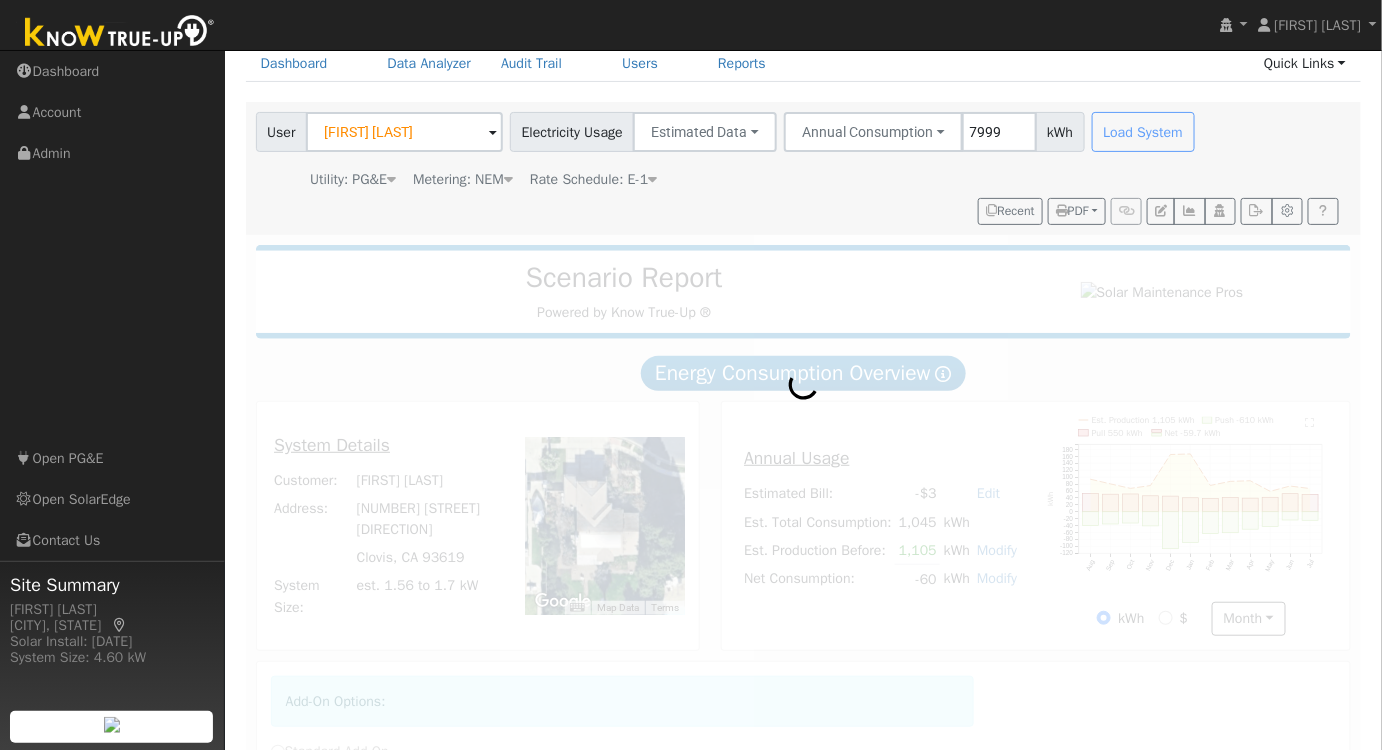 scroll, scrollTop: 0, scrollLeft: 0, axis: both 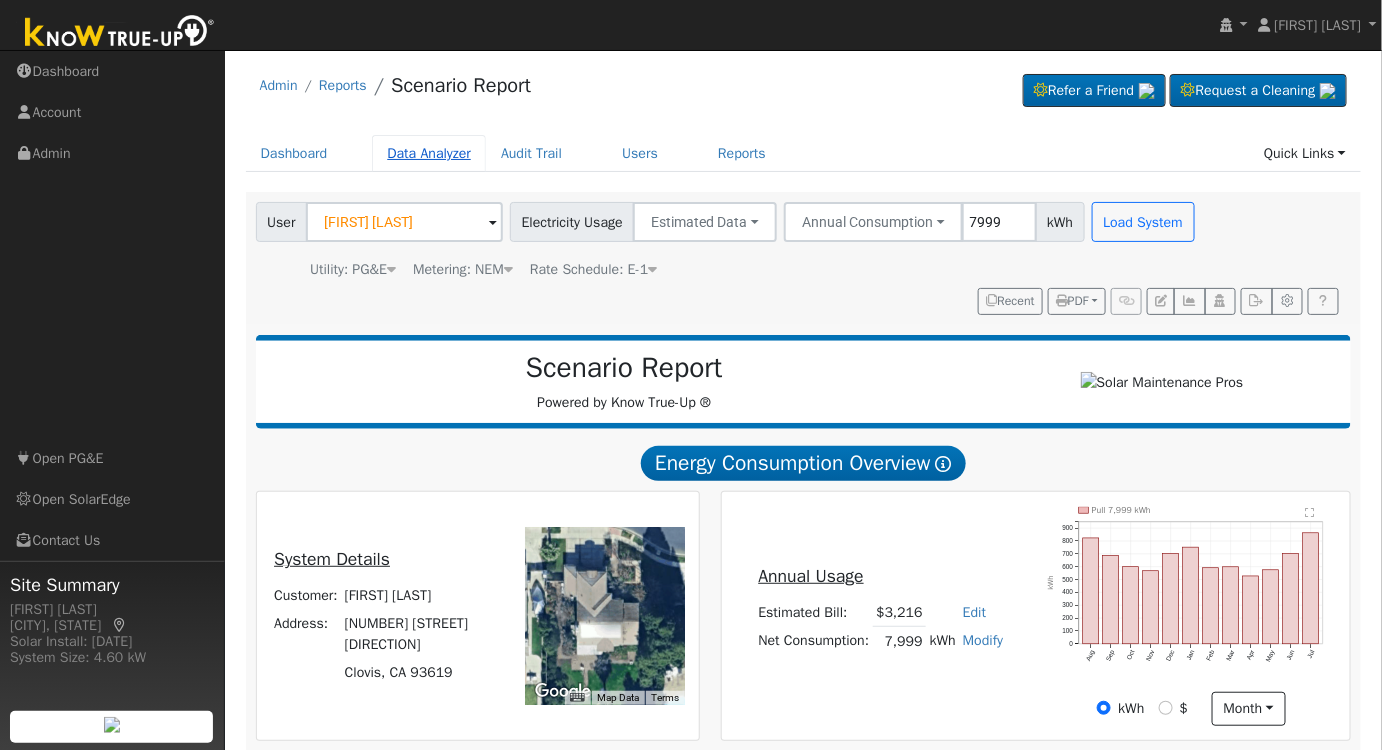click on "Data Analyzer" at bounding box center [429, 153] 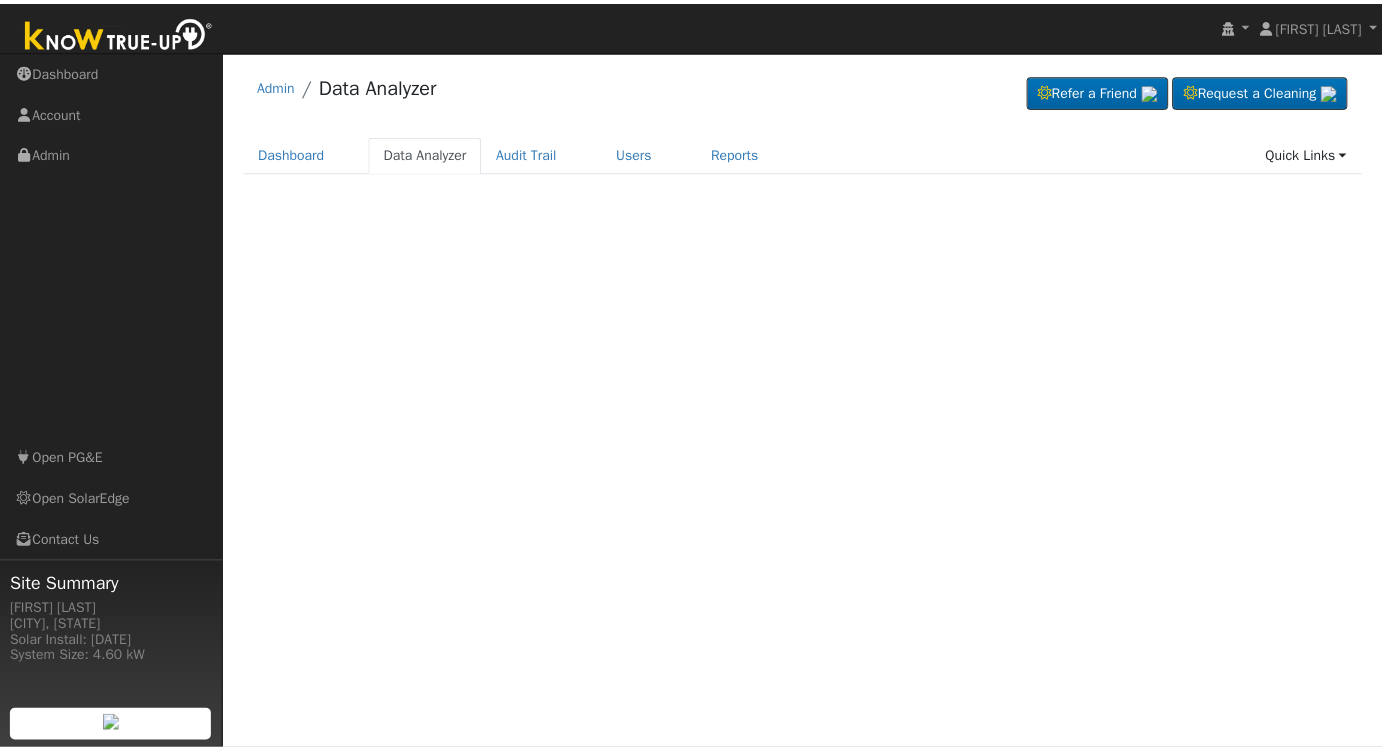 scroll, scrollTop: 0, scrollLeft: 0, axis: both 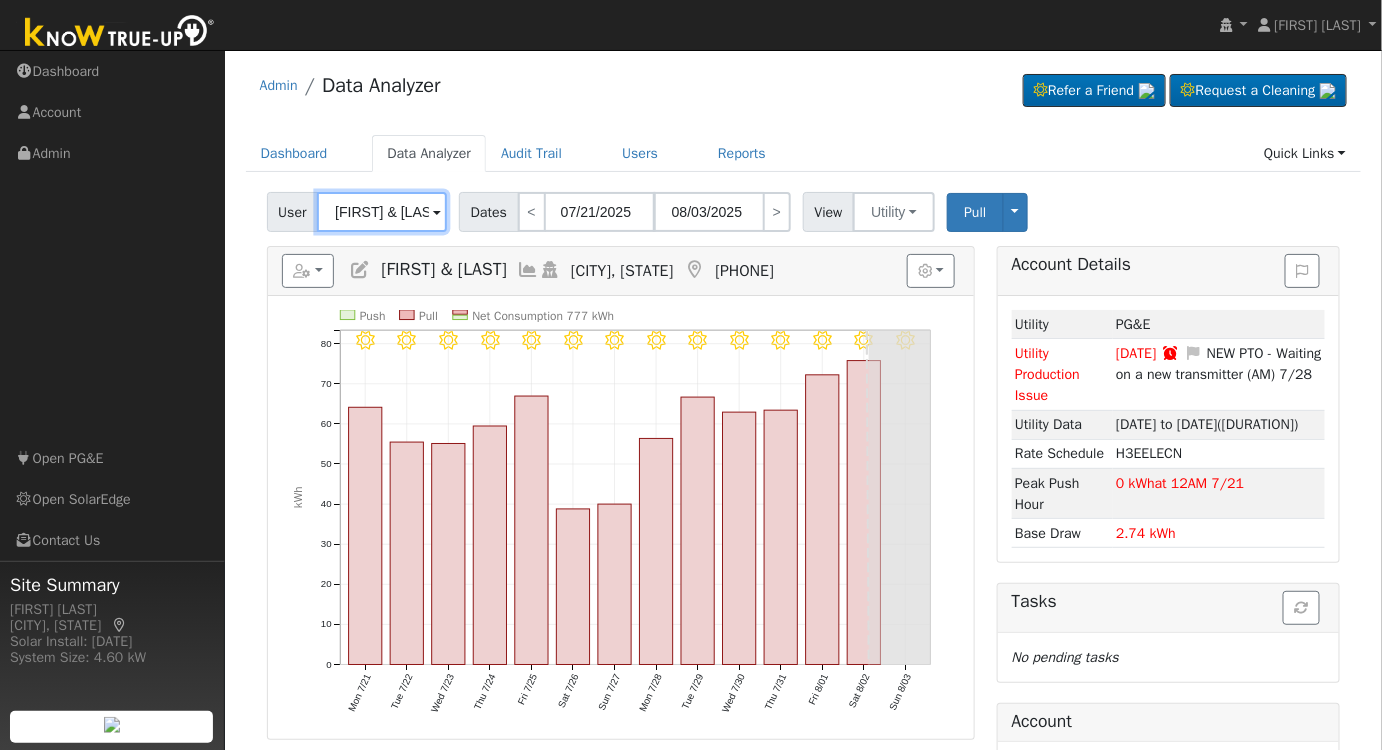 click on "[FIRST] & [LAST]" at bounding box center [382, 212] 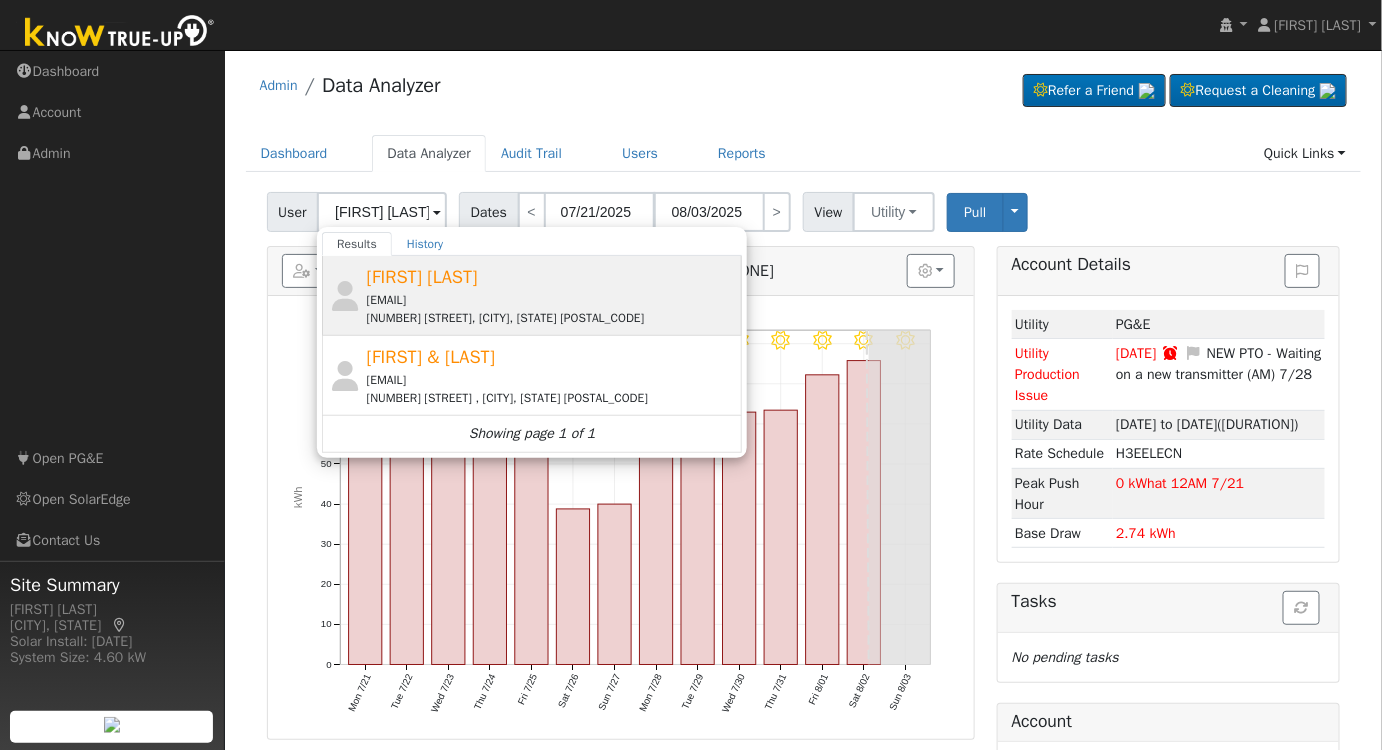click on "1jonah2000@hotmail.com" at bounding box center [552, 300] 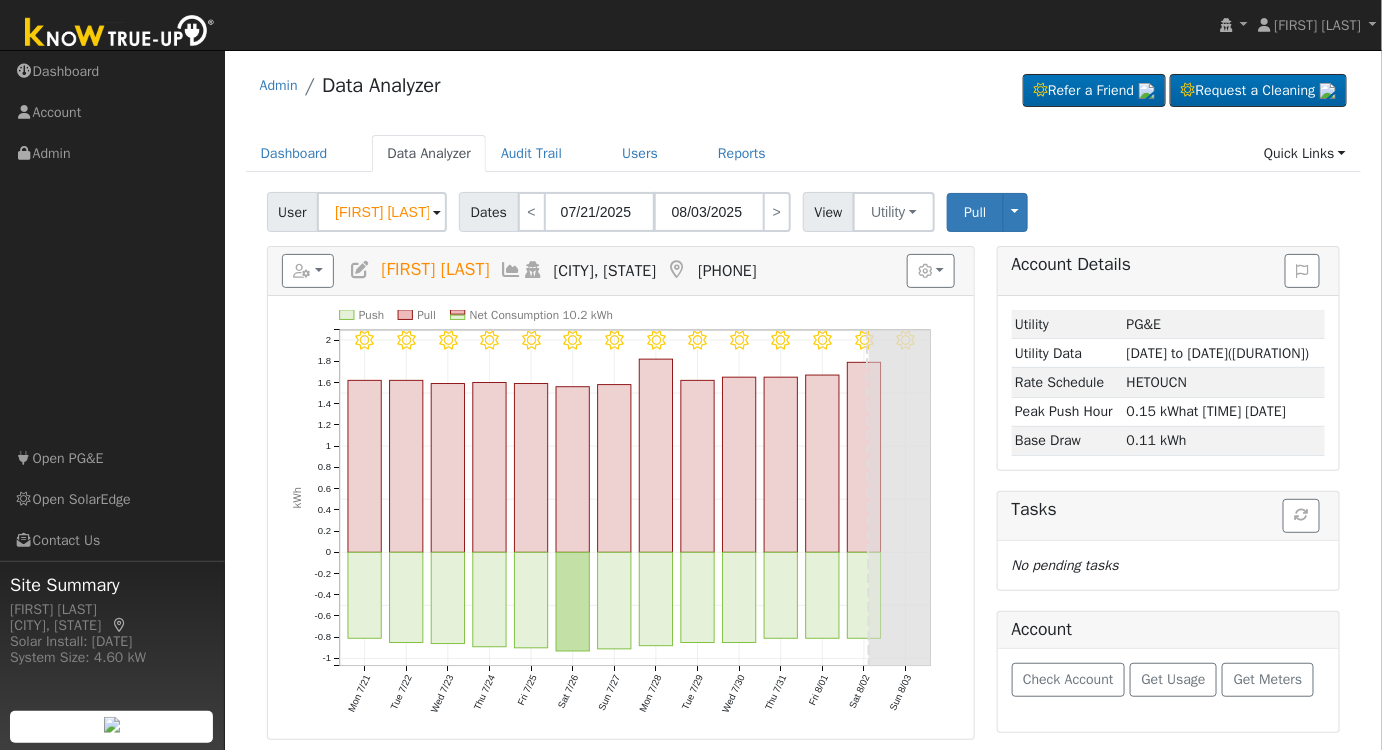 click at bounding box center (511, 270) 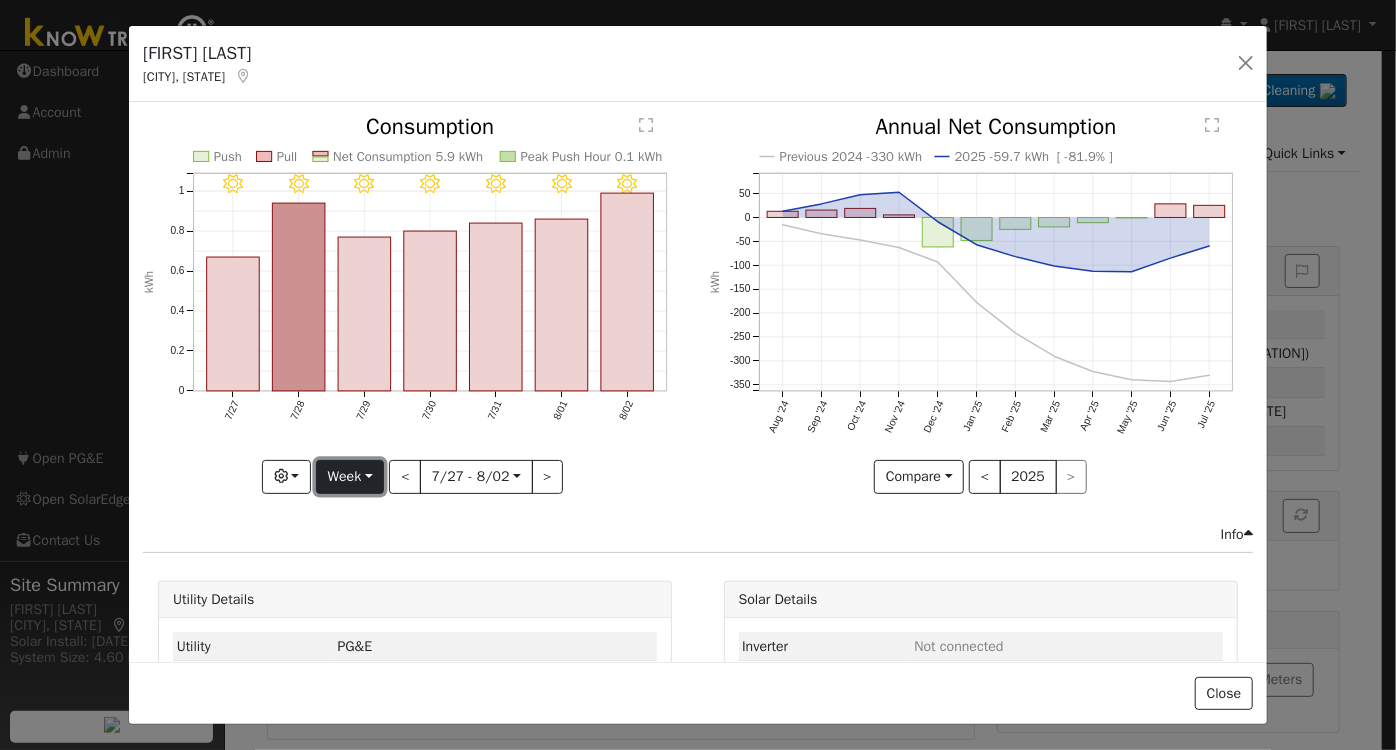 click on "Week" at bounding box center (350, 477) 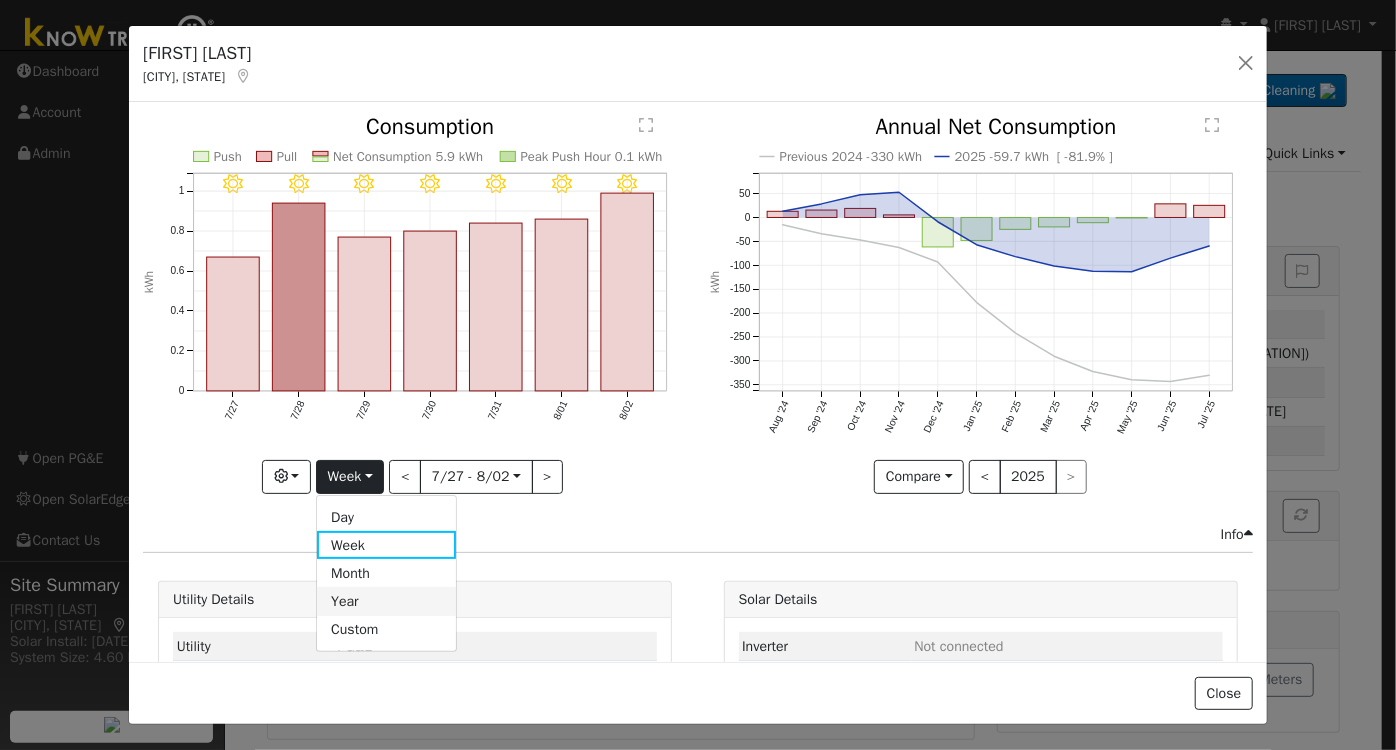 drag, startPoint x: 359, startPoint y: 598, endPoint x: 375, endPoint y: 608, distance: 18.867962 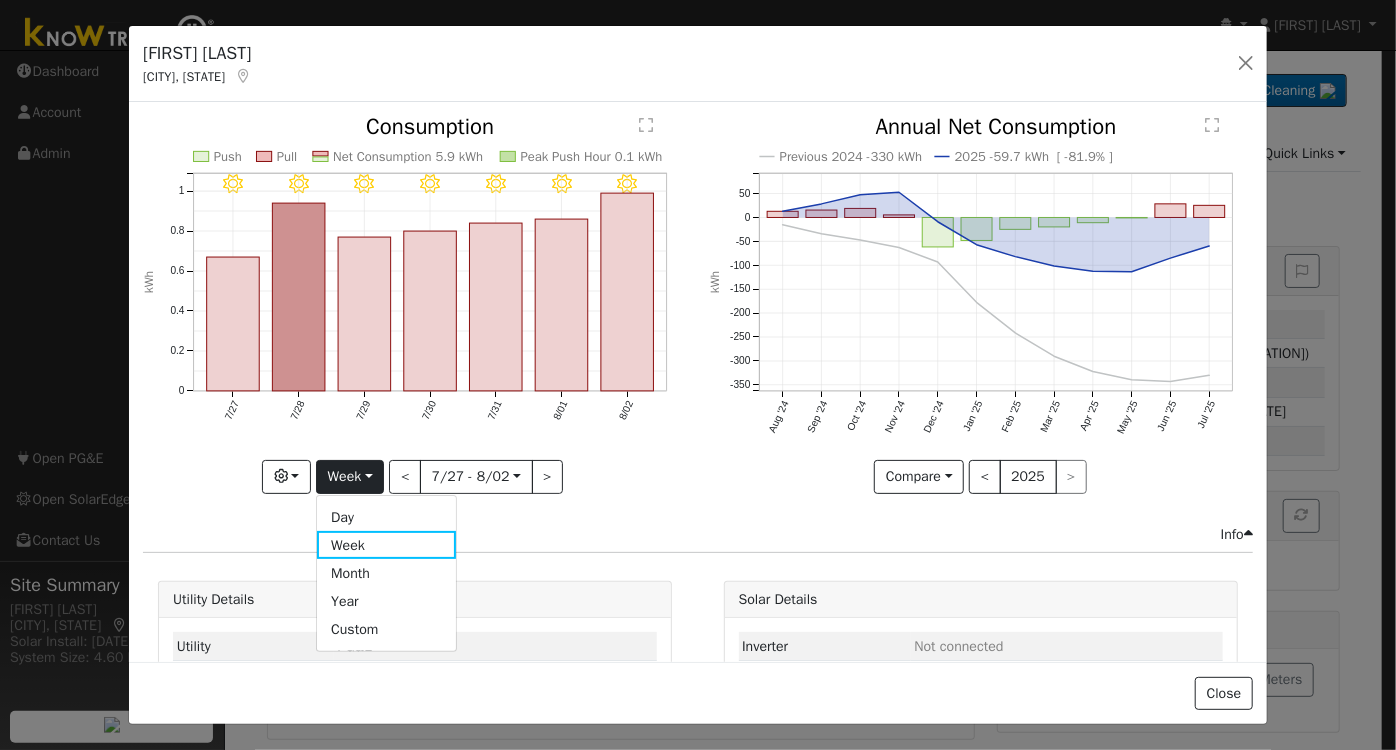 click on "Year" at bounding box center [386, 601] 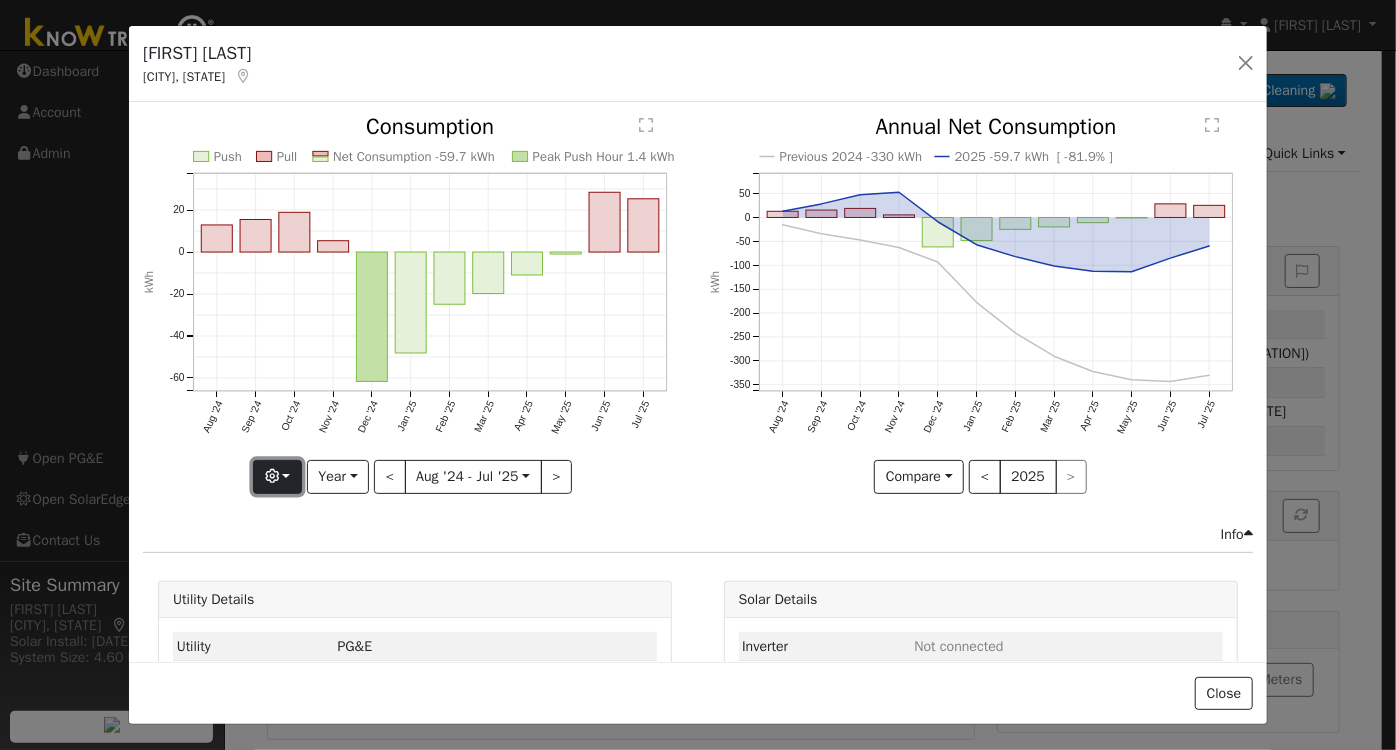 click at bounding box center [272, 476] 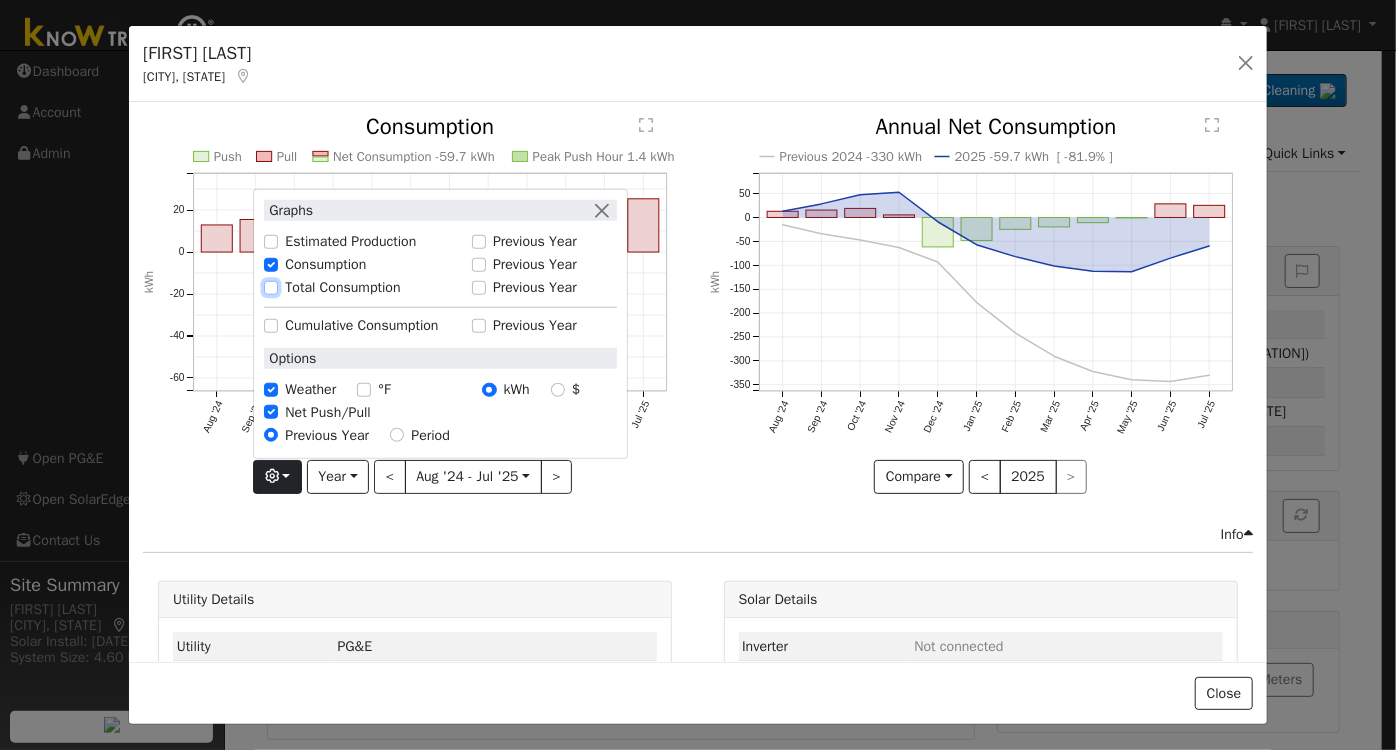 click on "Total Consumption" at bounding box center [271, 287] 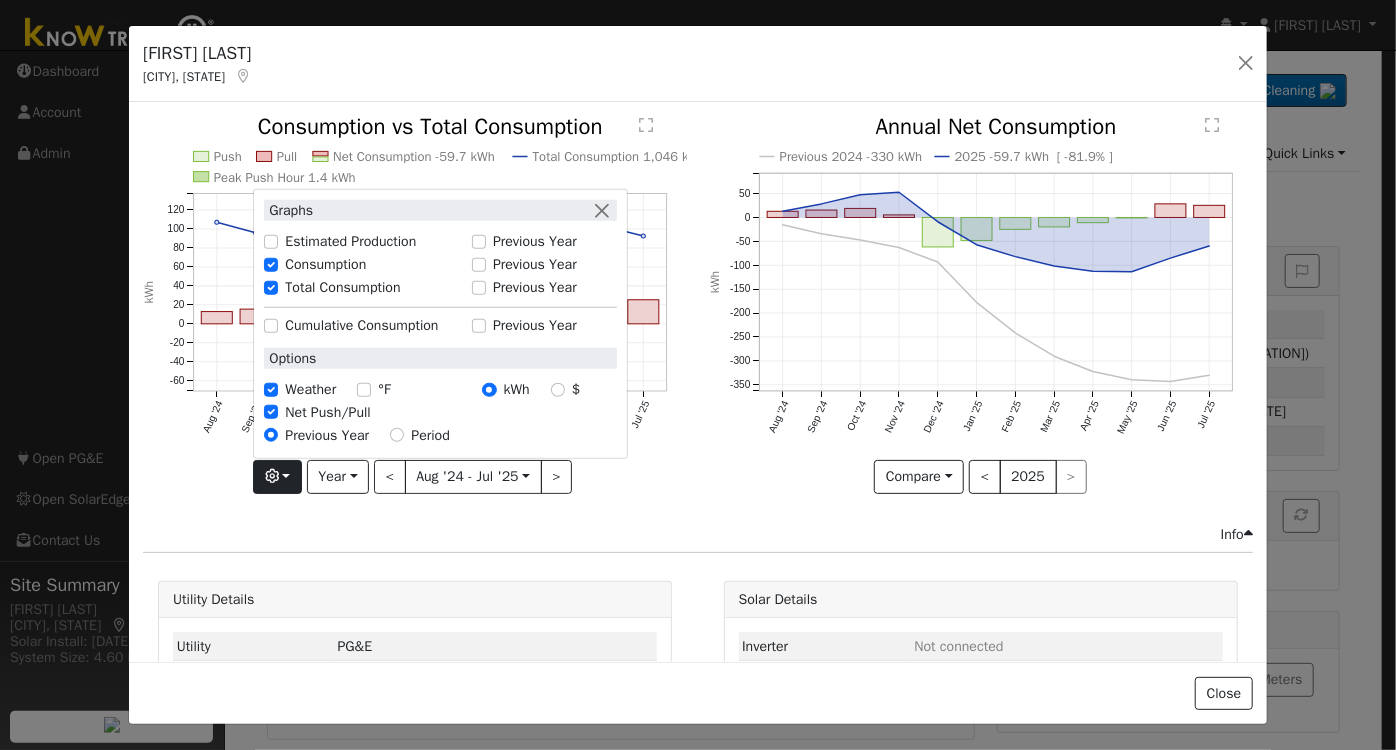 click on "Info" at bounding box center [698, 534] 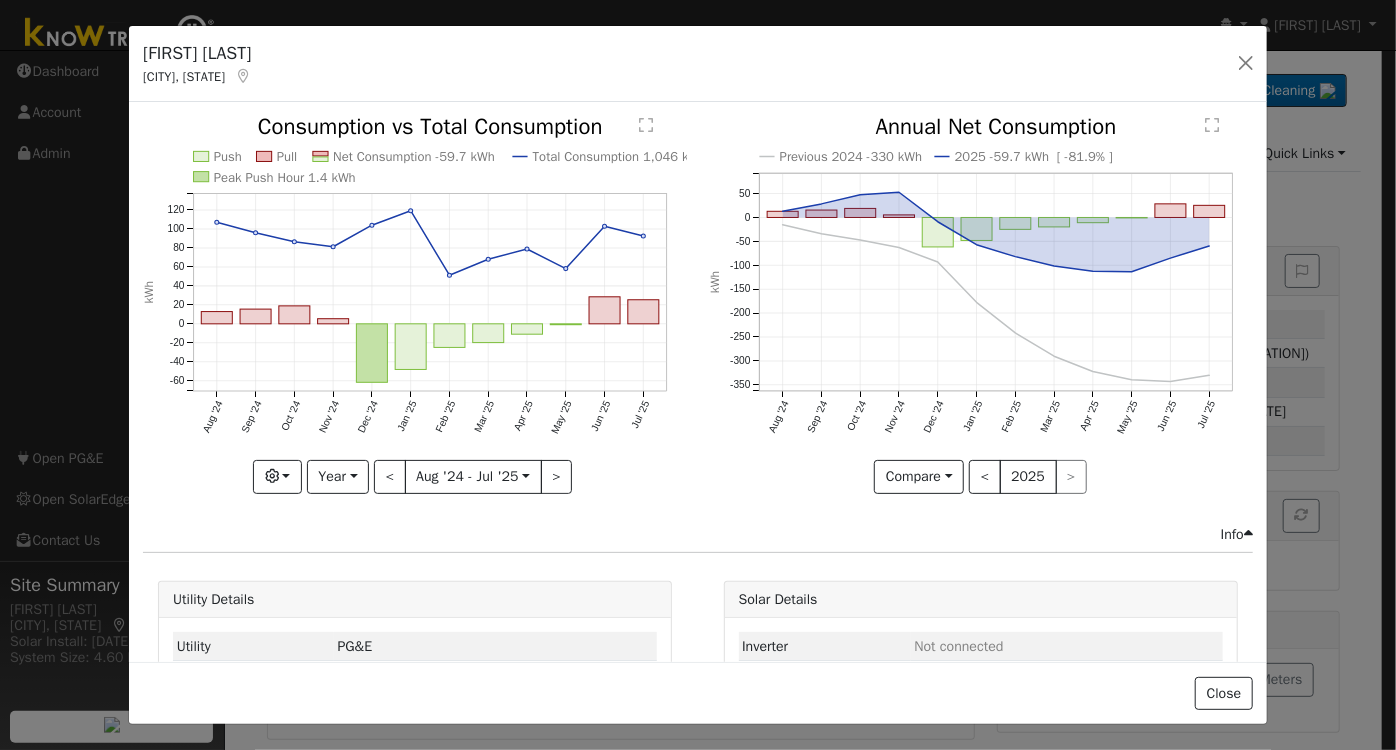 click on "Push Pull Net Consumption -59.7 kWh Total Consumption 1,046 kWh Peak Push Hour 1.4 kWh Aug '24 Sep '24 Oct '24 Nov '24 Dec '24 Jan '25 Feb '25 Mar '25 Apr '25 May '25 Jun '25 Jul '25 -60 -40 -20 0 20 40 60 80 100 120  Consumption vs Total Consumption kWh onclick="" onclick="" onclick="" onclick="" onclick="" onclick="" onclick="" onclick="" onclick="" onclick="" onclick="" onclick="" onclick="" onclick="" onclick="" onclick="" onclick="" onclick="" onclick="" onclick="" onclick="" onclick="" onclick="" onclick=""" 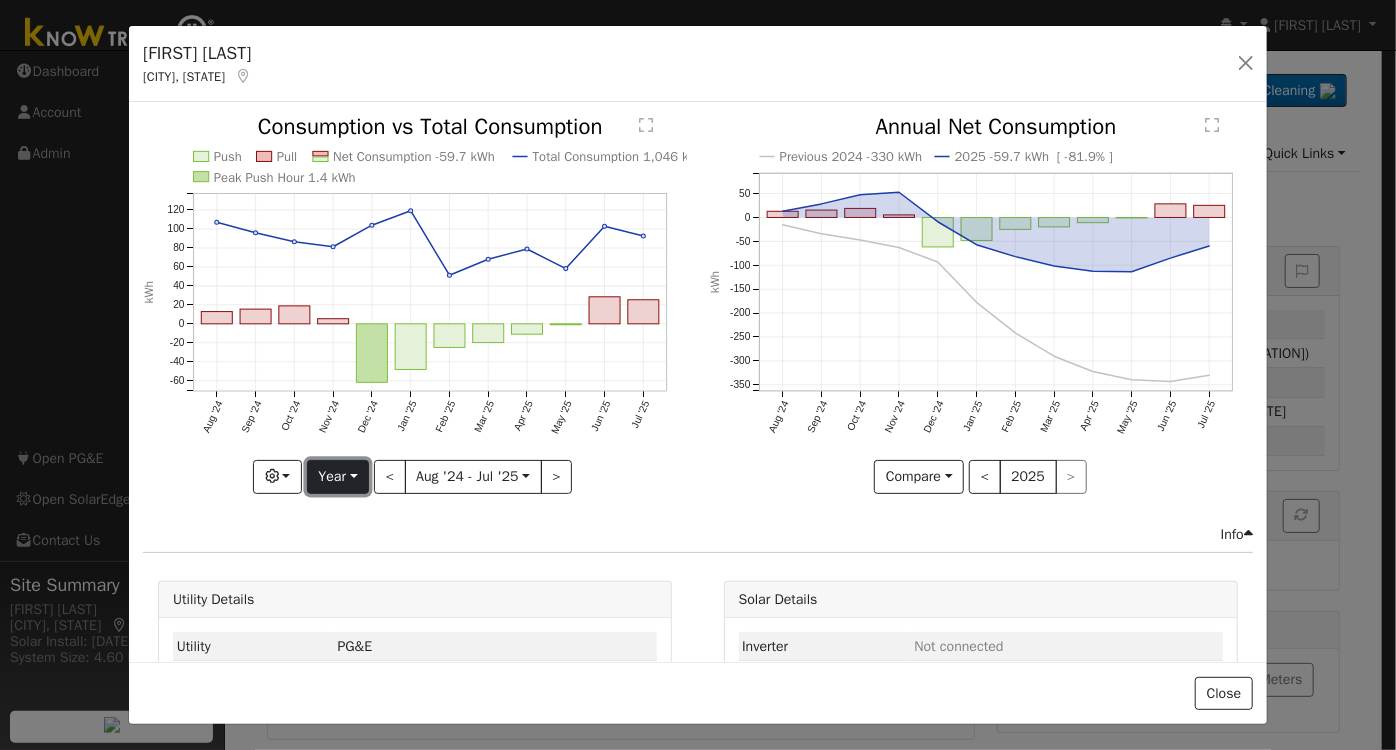click on "Year" at bounding box center (338, 477) 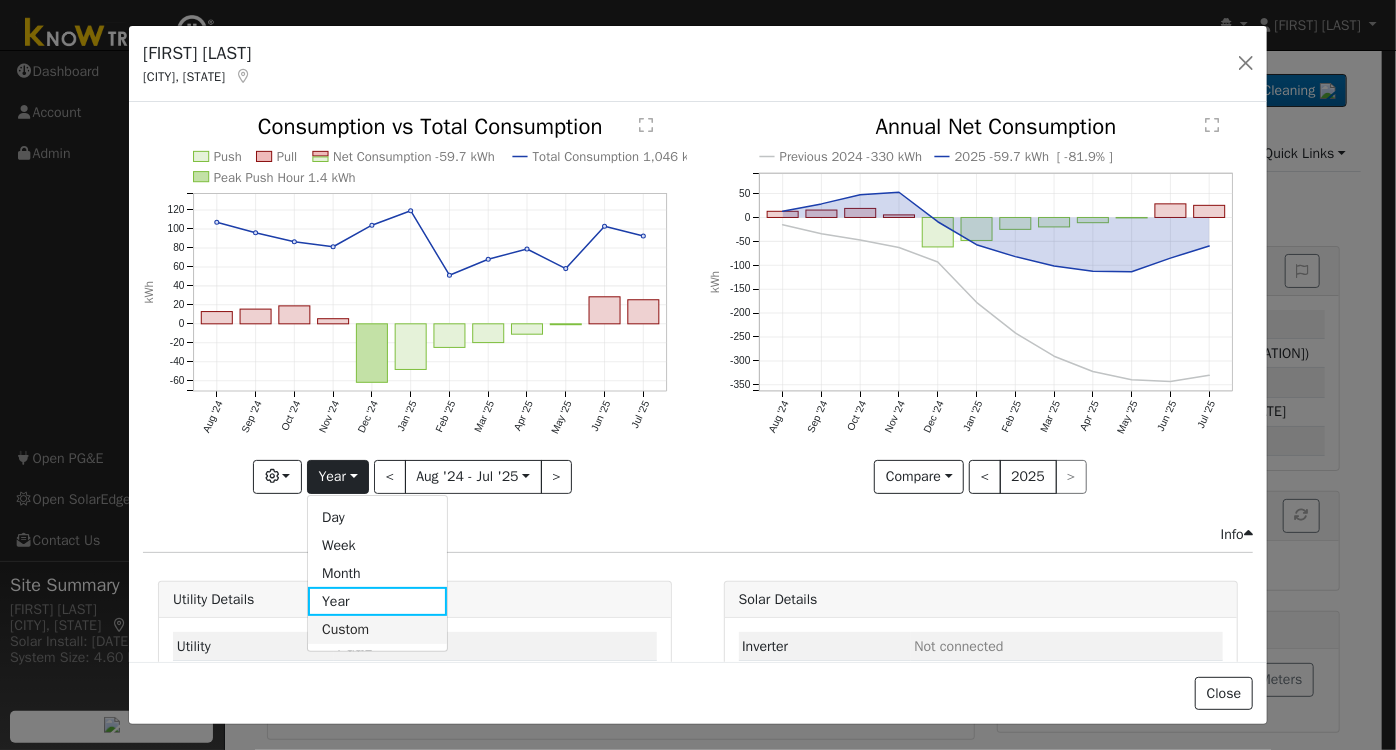 click on "Custom" at bounding box center (377, 630) 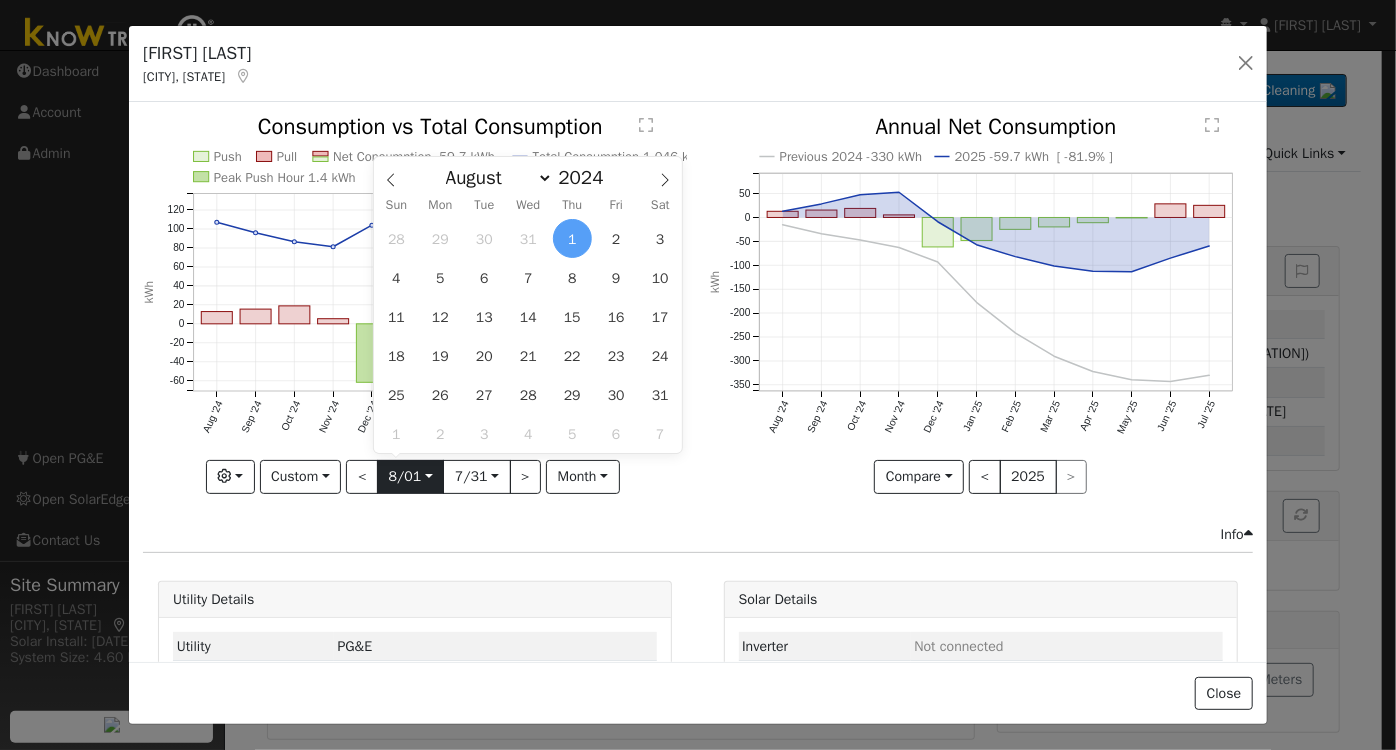 click on "2024-08-01" at bounding box center [410, 477] 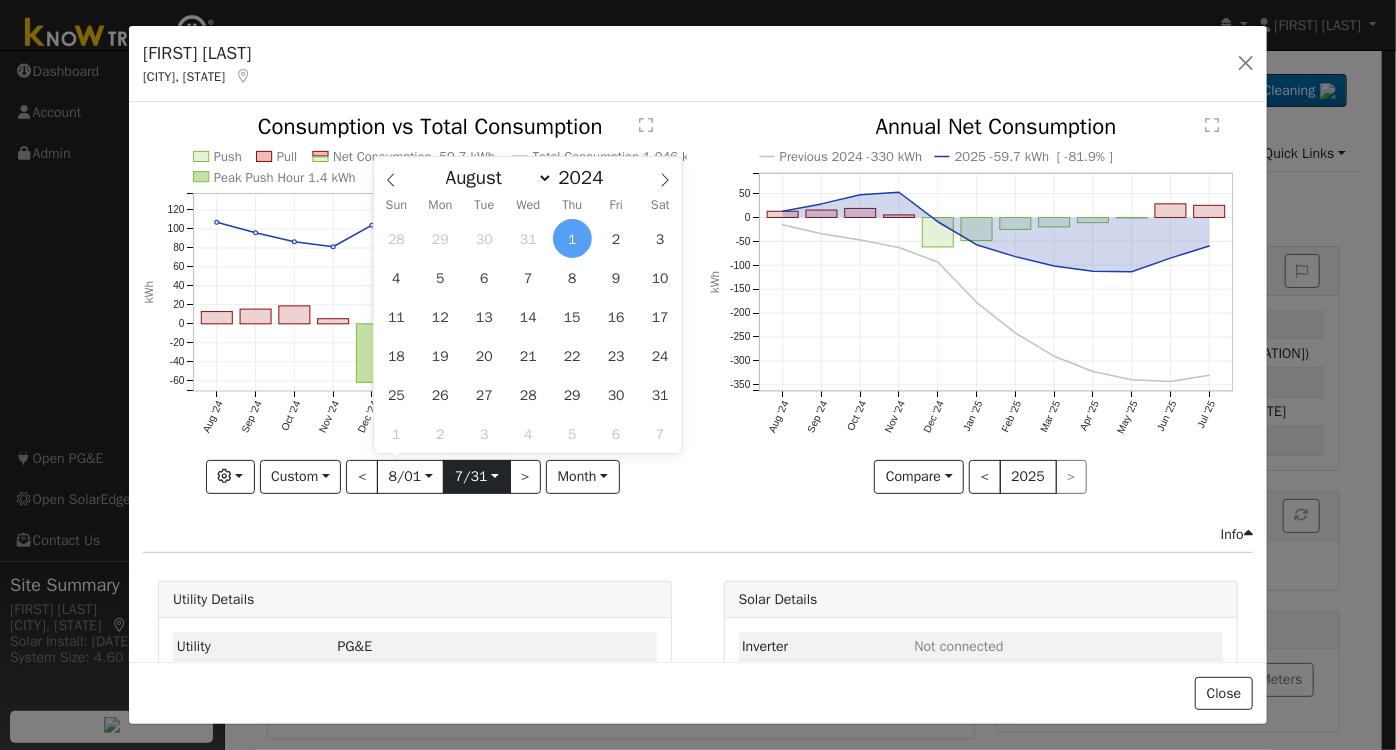 click on "2025-07-31" at bounding box center (476, 477) 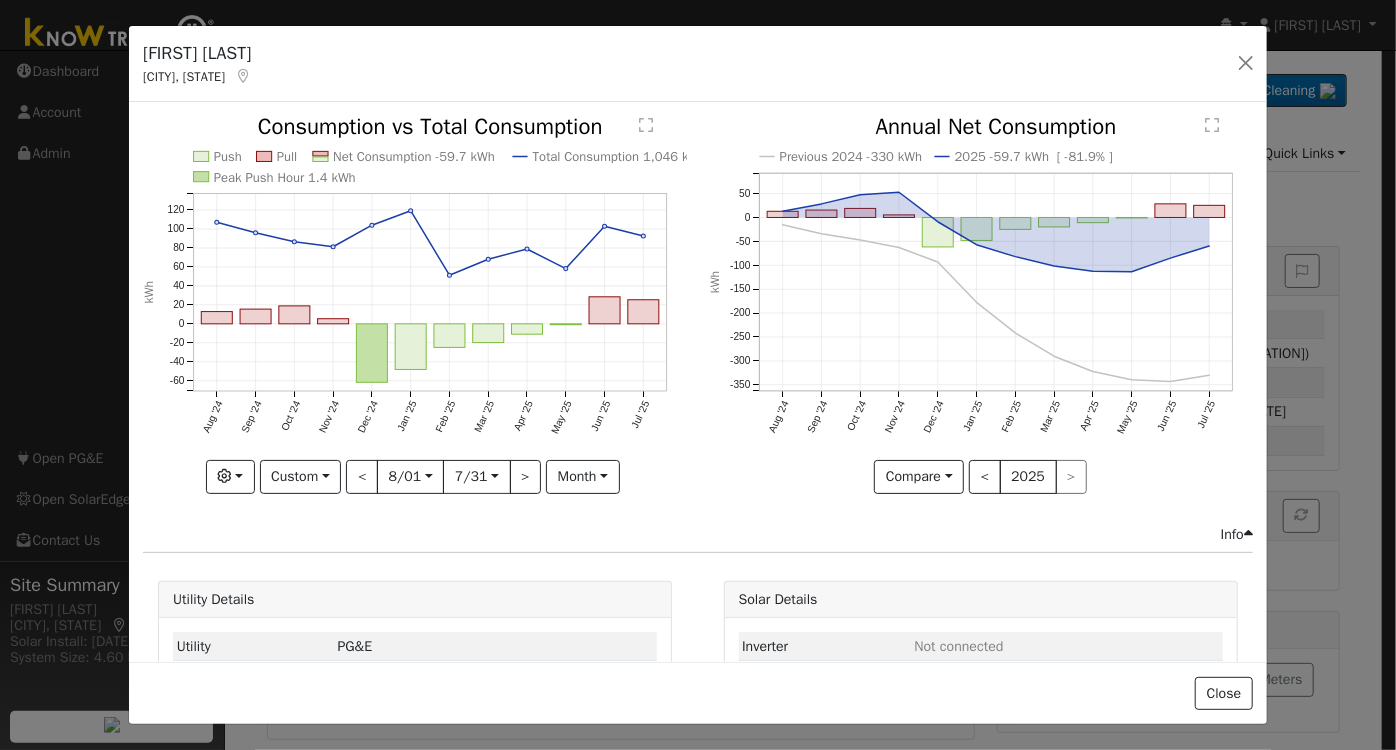 click on "Push Pull Net Consumption -59.7 kWh Total Consumption 1,046 kWh Peak Push Hour 1.4 kWh Aug '24 Sep '24 Oct '24 Nov '24 Dec '24 Jan '25 Feb '25 Mar '25 Apr '25 May '25 Jun '25 Jul '25 -60 -40 -20 0 20 40 60 80 100 120  Consumption vs Total Consumption kWh onclick="" onclick="" onclick="" onclick="" onclick="" onclick="" onclick="" onclick="" onclick="" onclick="" onclick="" onclick="" onclick="" onclick="" onclick="" onclick="" onclick="" onclick="" onclick="" onclick="" onclick="" onclick="" onclick="" onclick="" Graphs Estimated Production Previous Year Consumption Previous Year Total Consumption Previous Year Cumulative Consumption Previous Year Options Weather °F kWh $ Net Push/Pull Previous Year Period Custom Day Week Month Year Custom < 8/01  2024-08-01 7/31  2025-07-31 > month Hour Day Month" at bounding box center (415, 319) 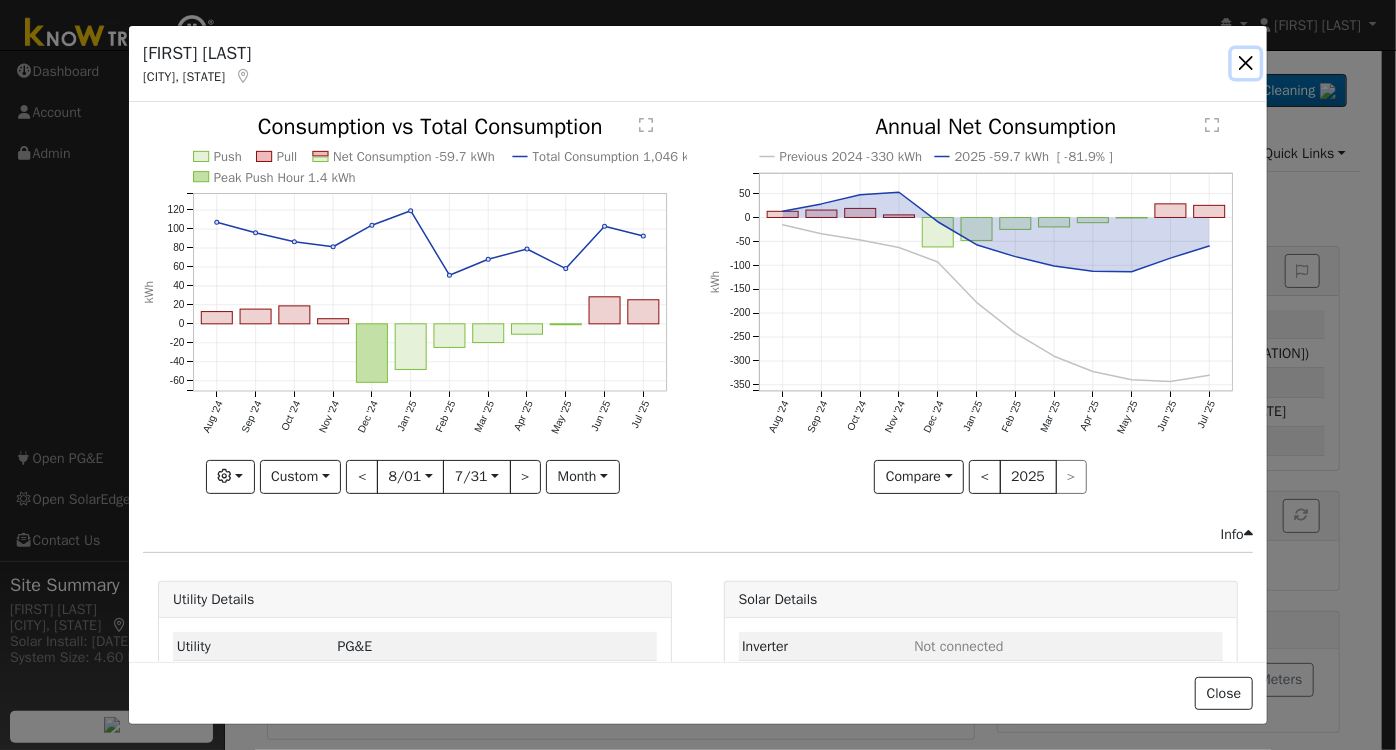 click at bounding box center [1246, 63] 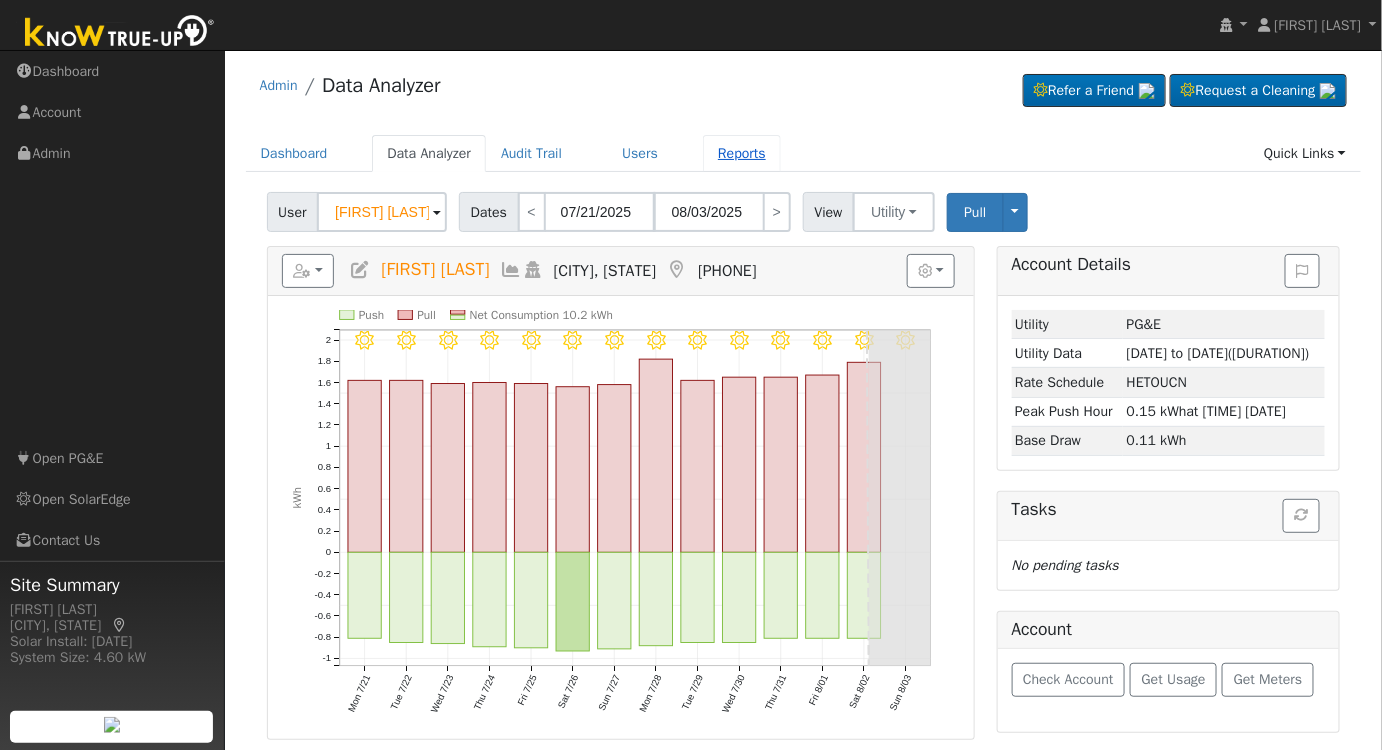 click on "Reports" at bounding box center [742, 153] 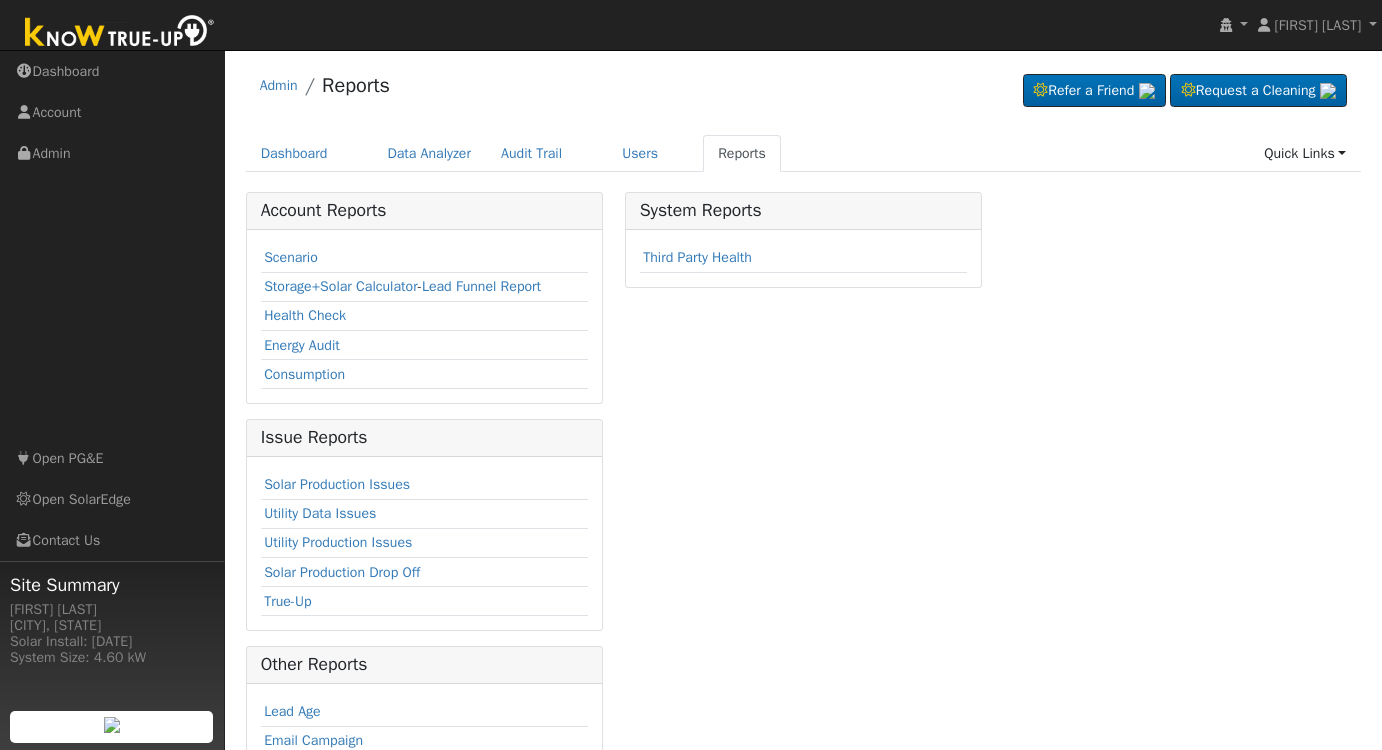 scroll, scrollTop: 0, scrollLeft: 0, axis: both 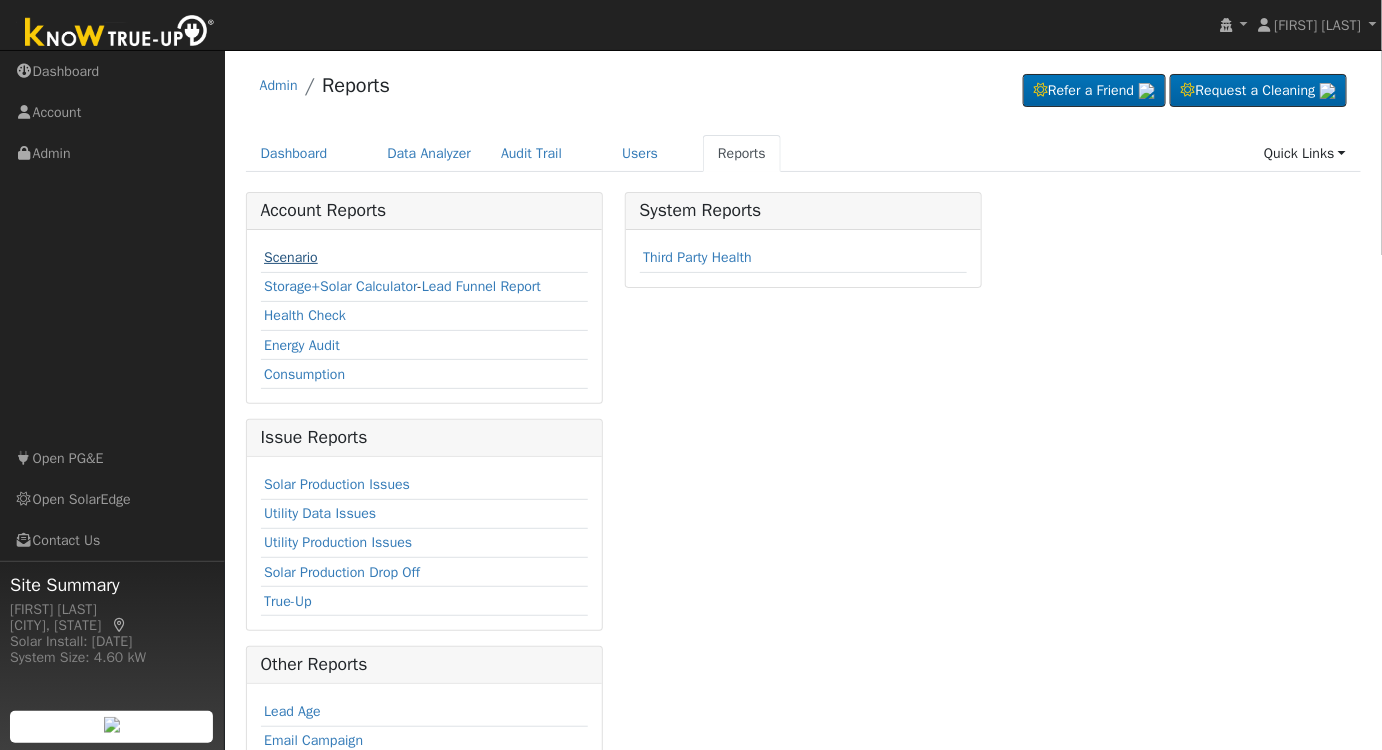 click on "Scenario" at bounding box center [291, 257] 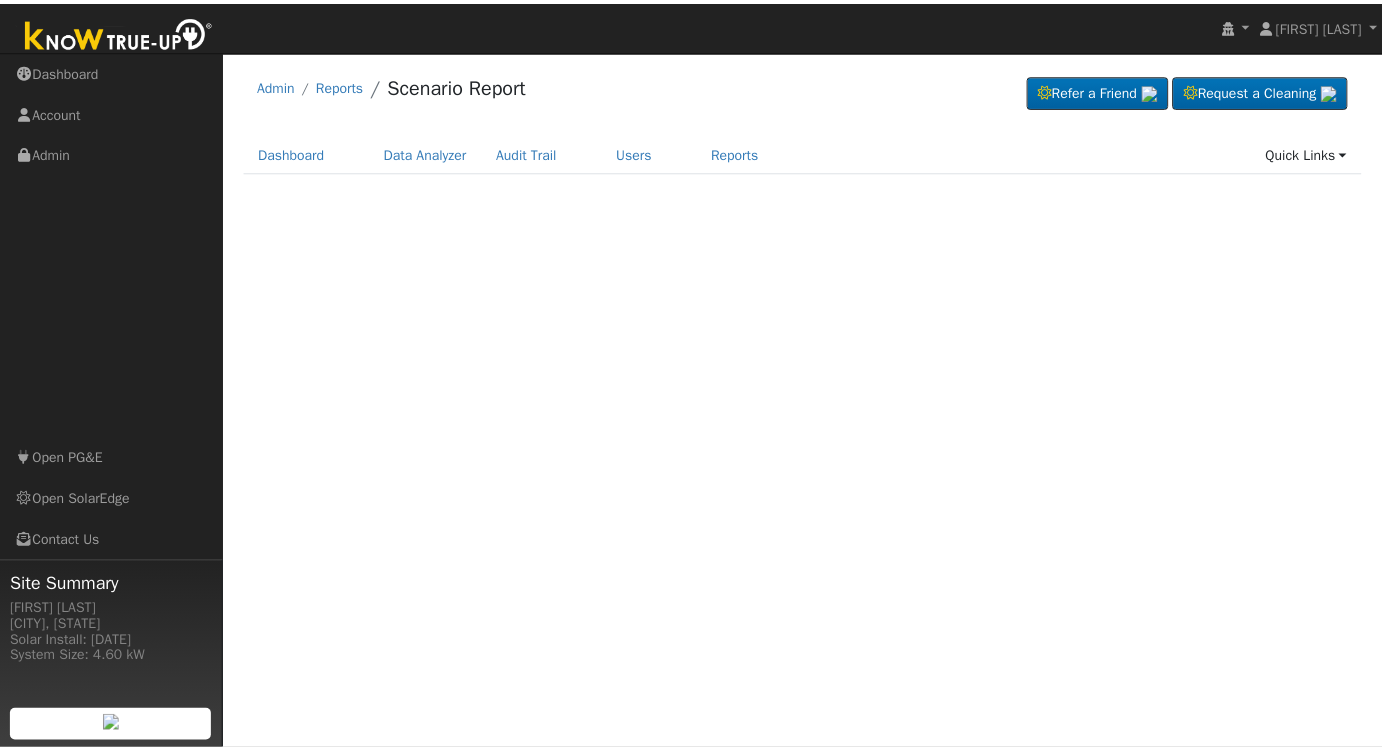 scroll, scrollTop: 0, scrollLeft: 0, axis: both 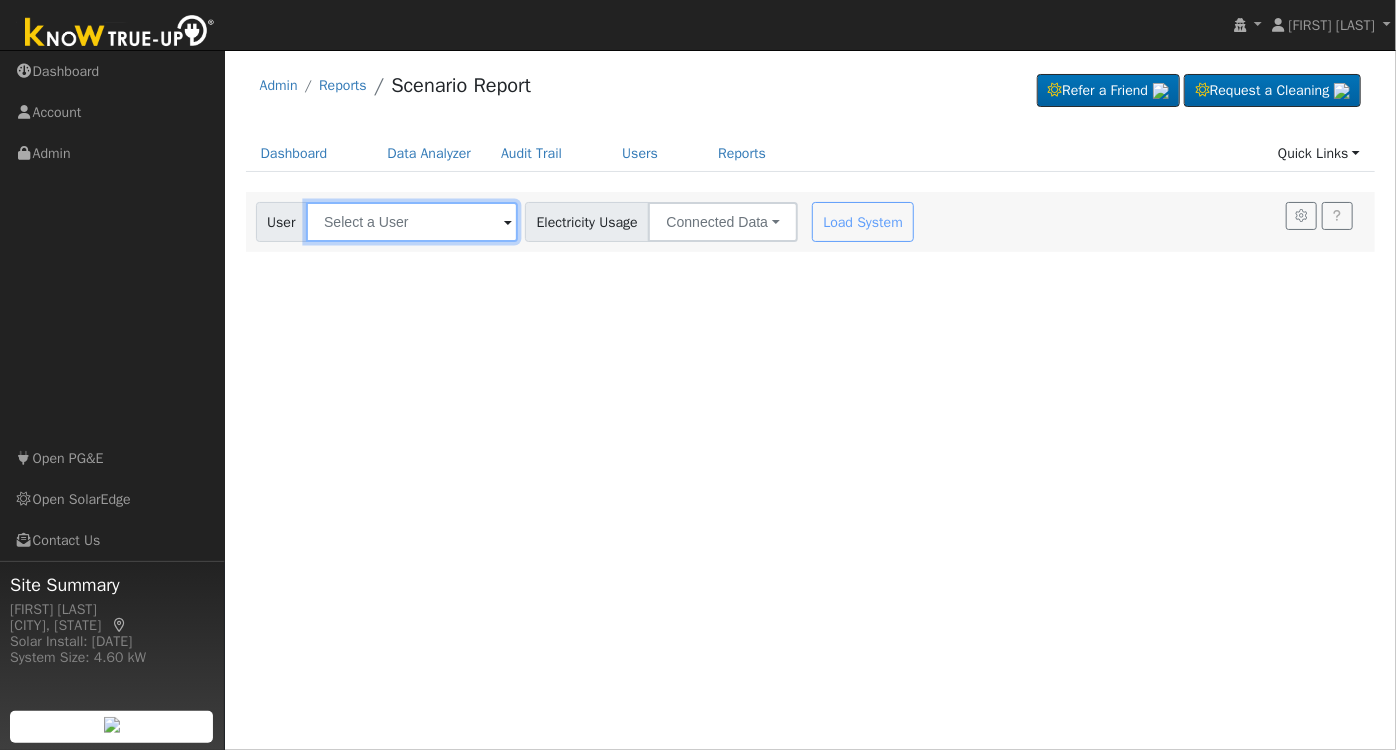 click at bounding box center (412, 222) 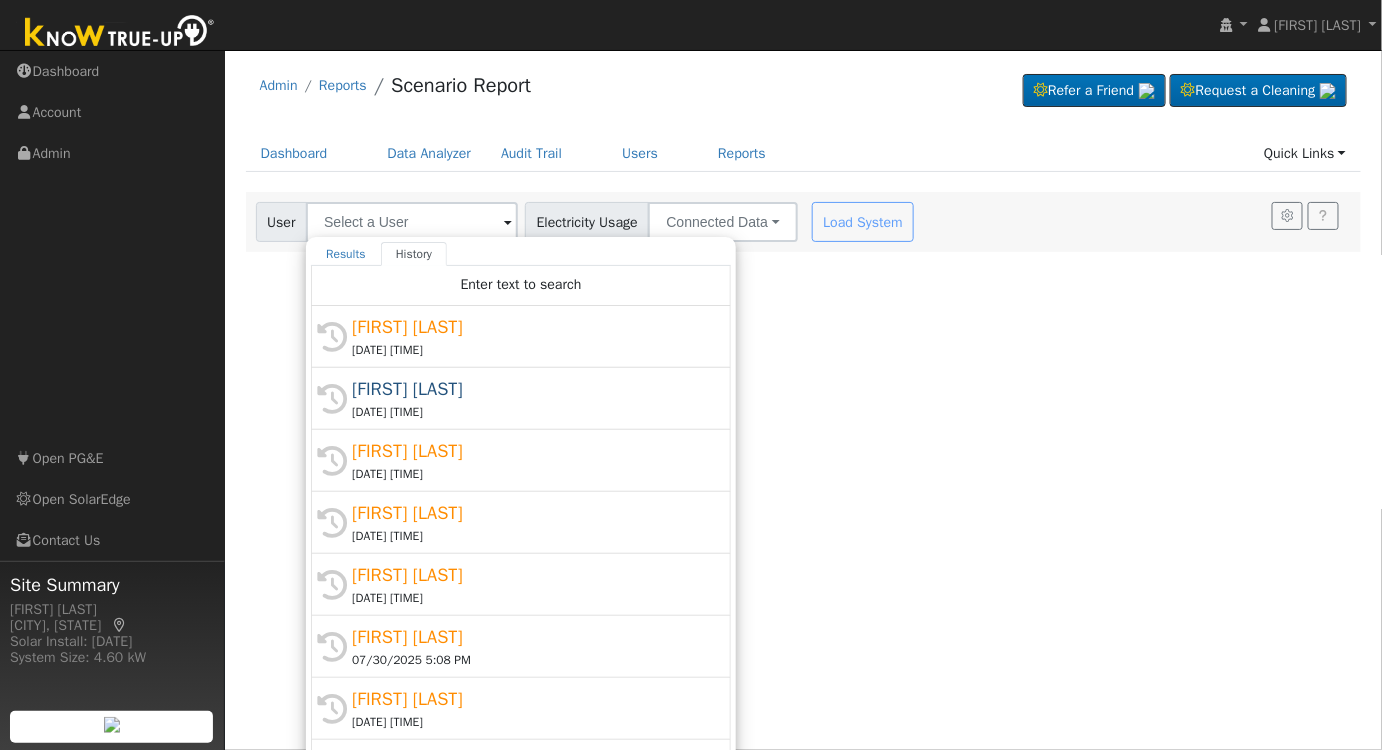 drag, startPoint x: 402, startPoint y: 333, endPoint x: 440, endPoint y: 345, distance: 39.849716 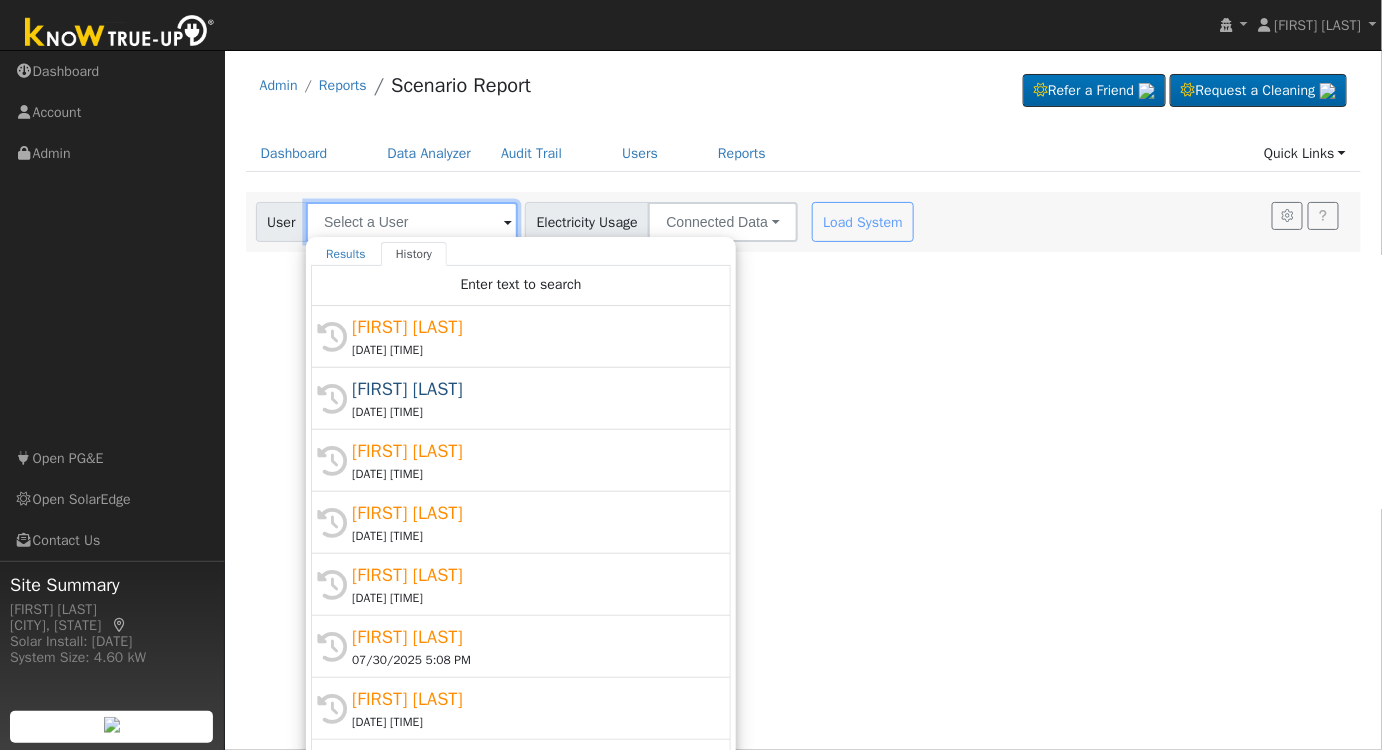 type on "[FIRST] [LAST]" 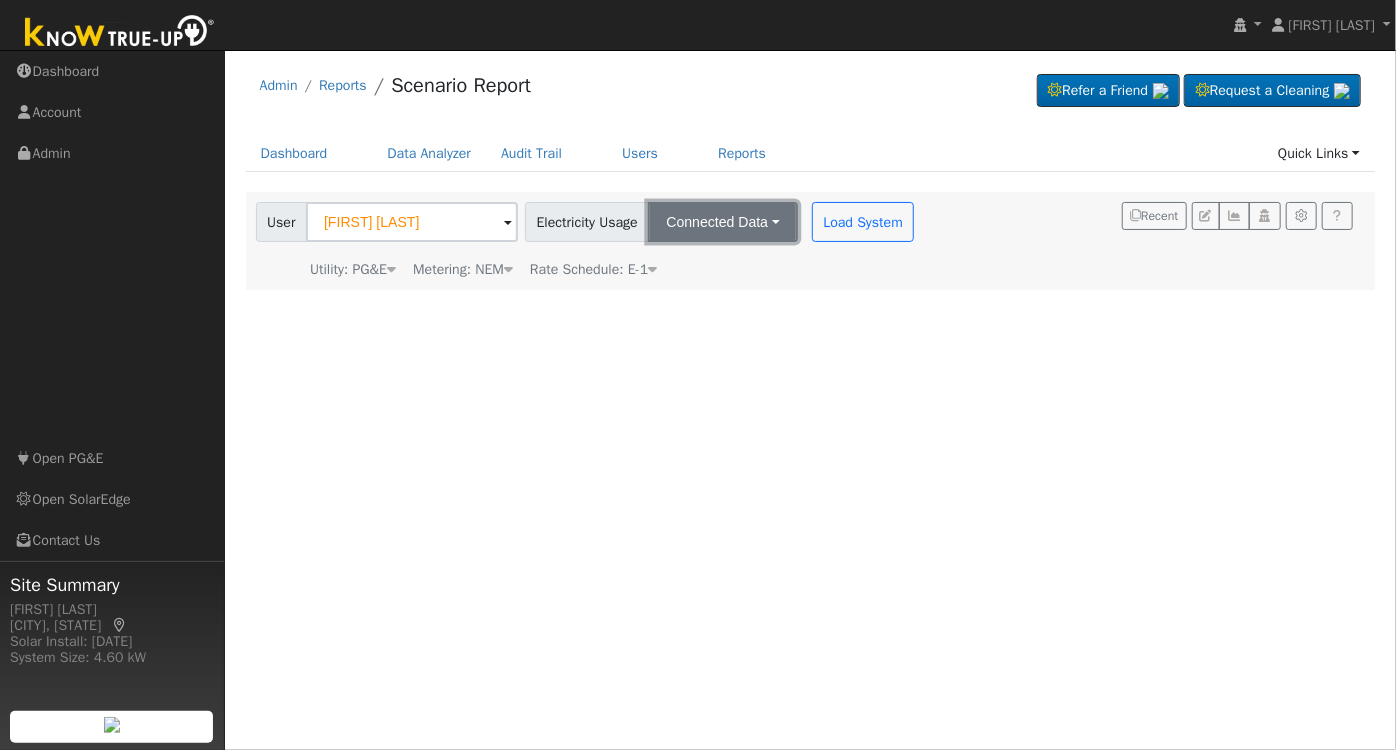 click on "Connected Data" at bounding box center (722, 222) 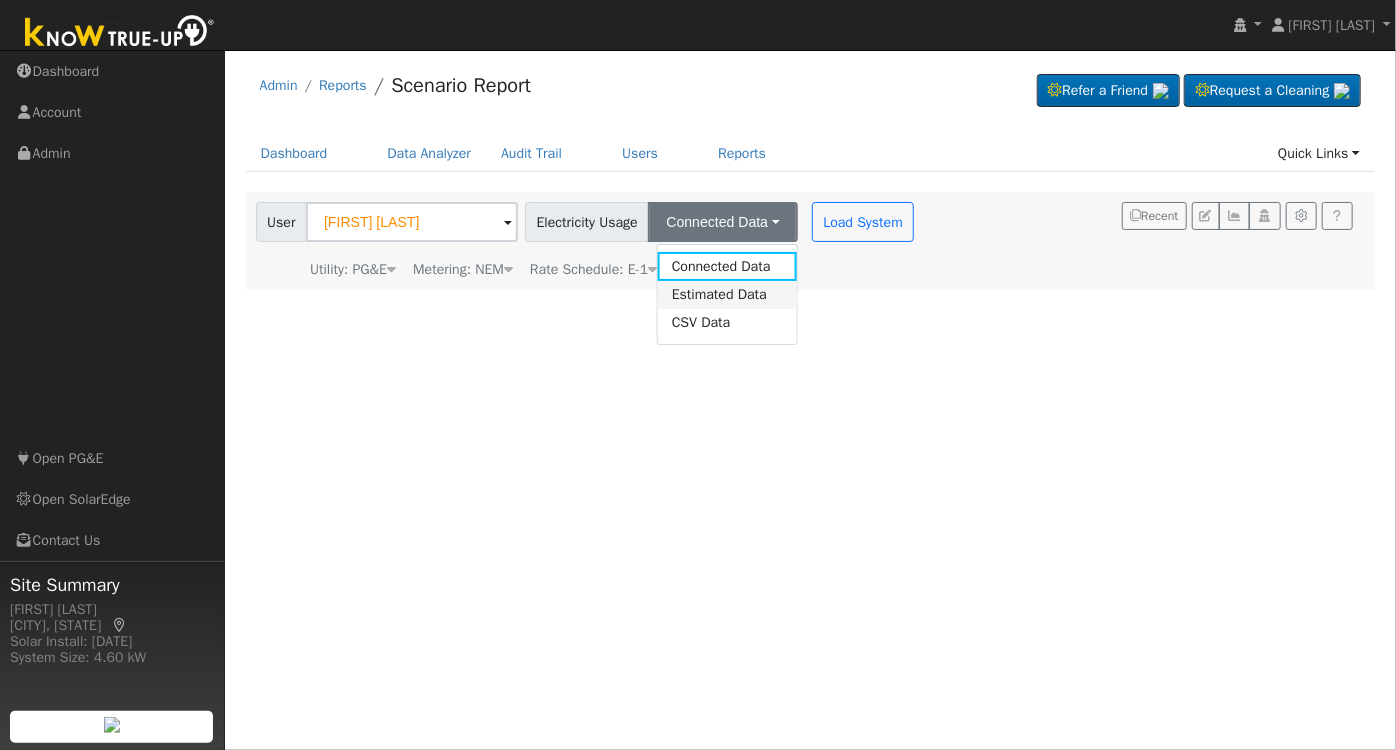 click on "Estimated Data" at bounding box center [727, 295] 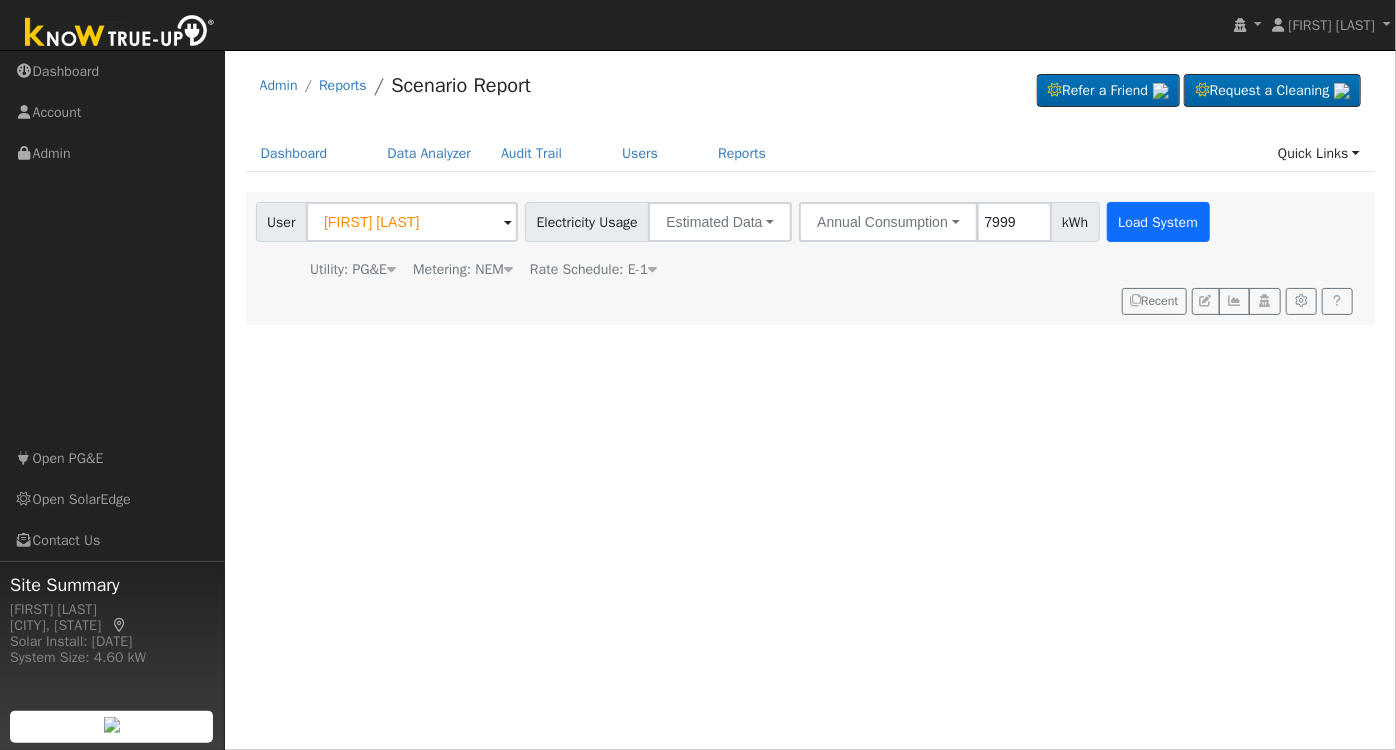 type on "7999" 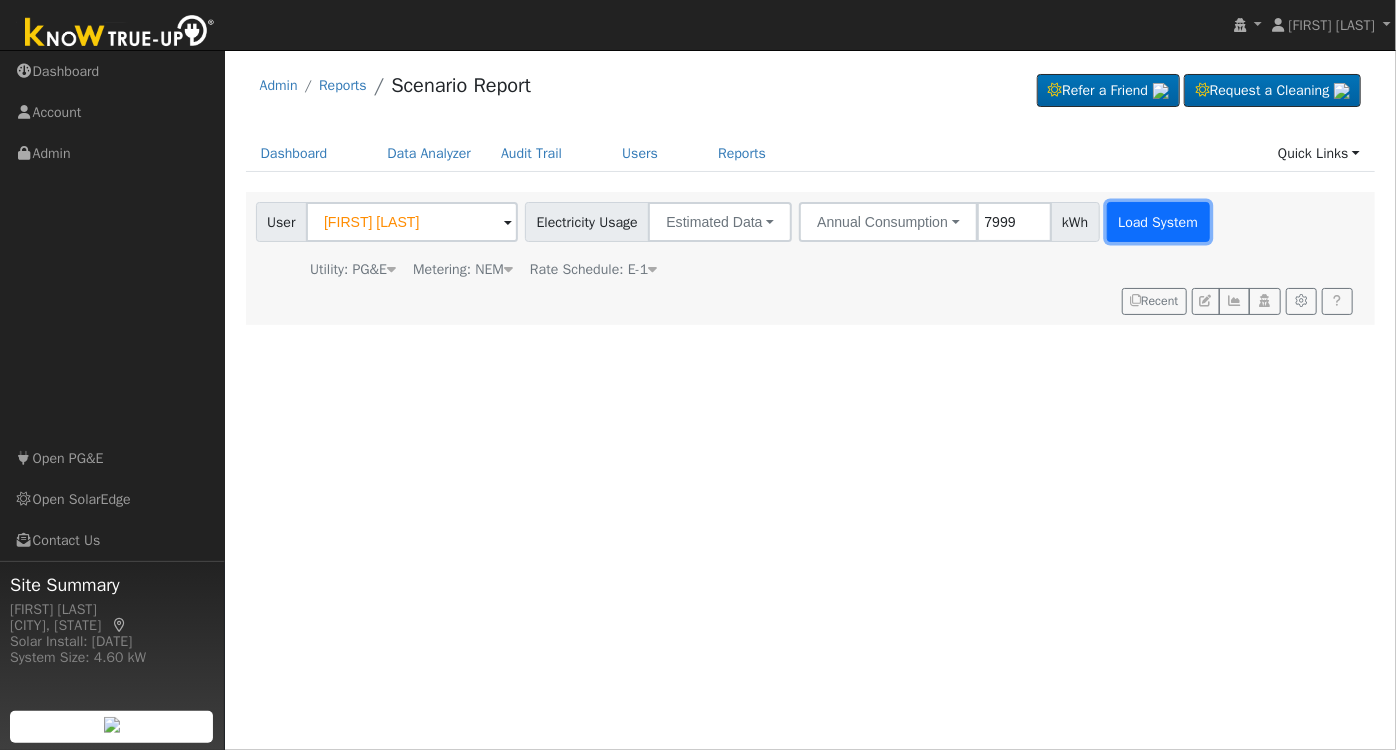 click on "Load System" at bounding box center [1158, 222] 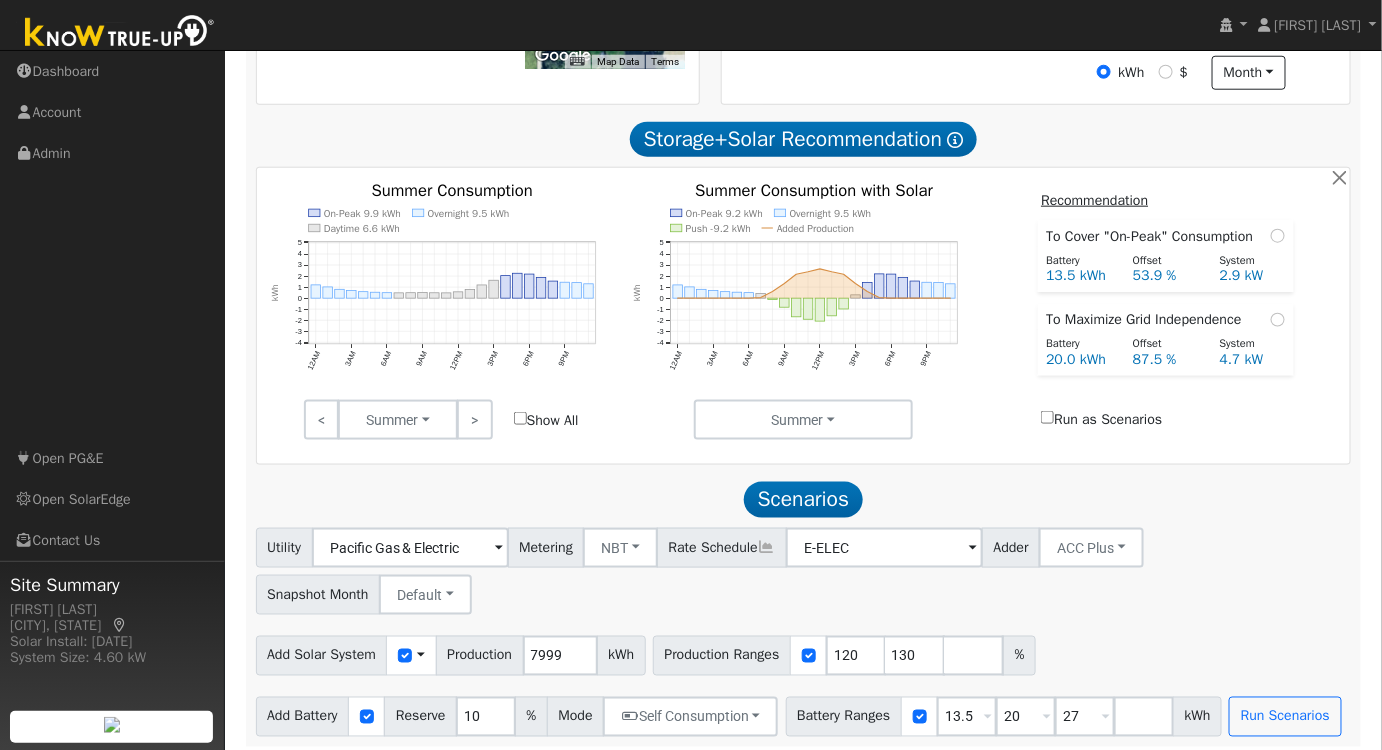 scroll, scrollTop: 647, scrollLeft: 0, axis: vertical 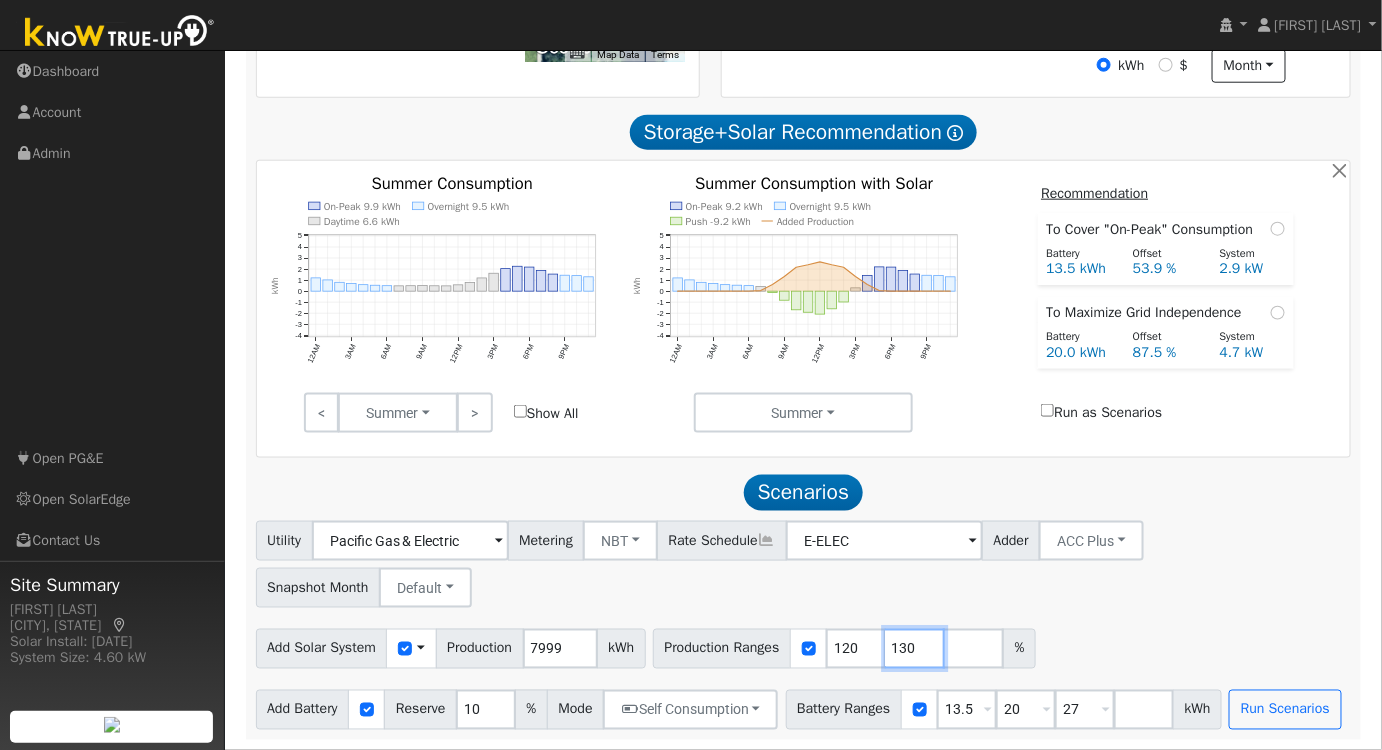drag, startPoint x: 925, startPoint y: 649, endPoint x: 781, endPoint y: 643, distance: 144.12494 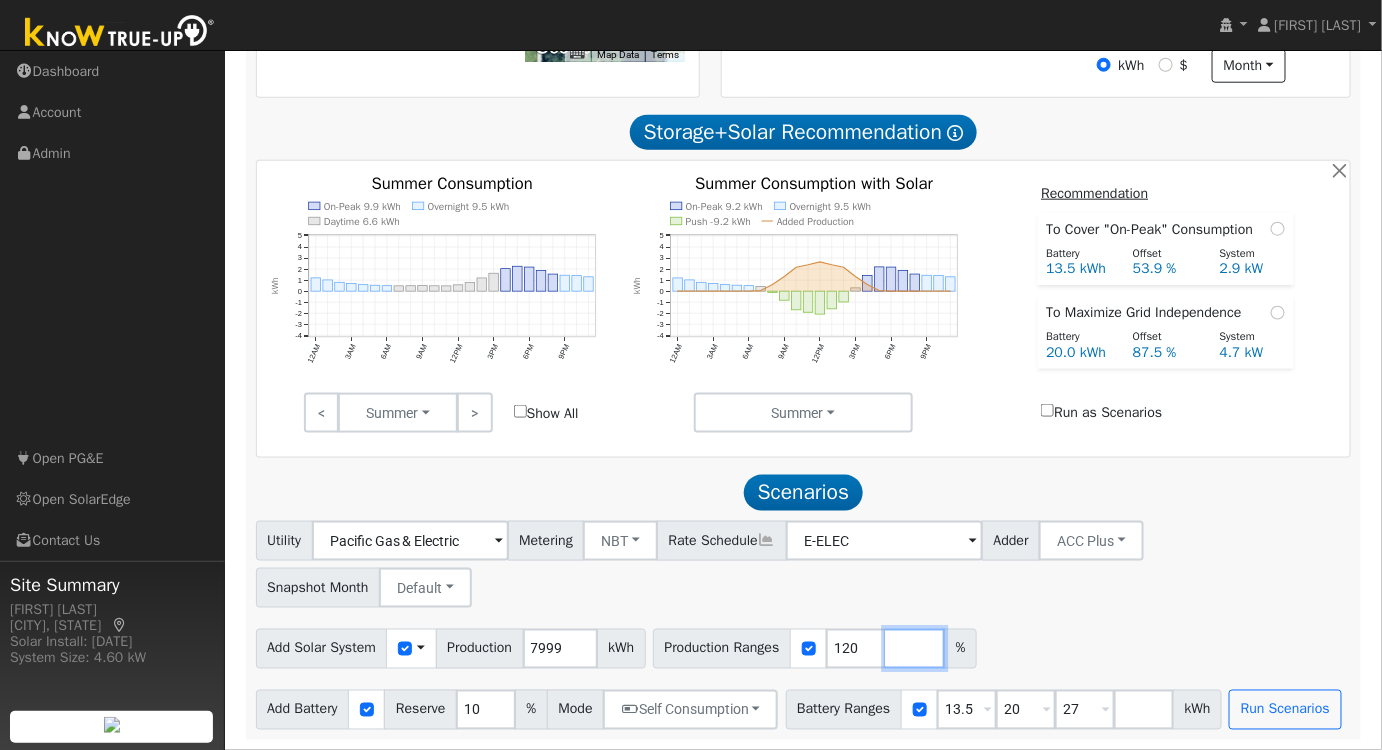 type 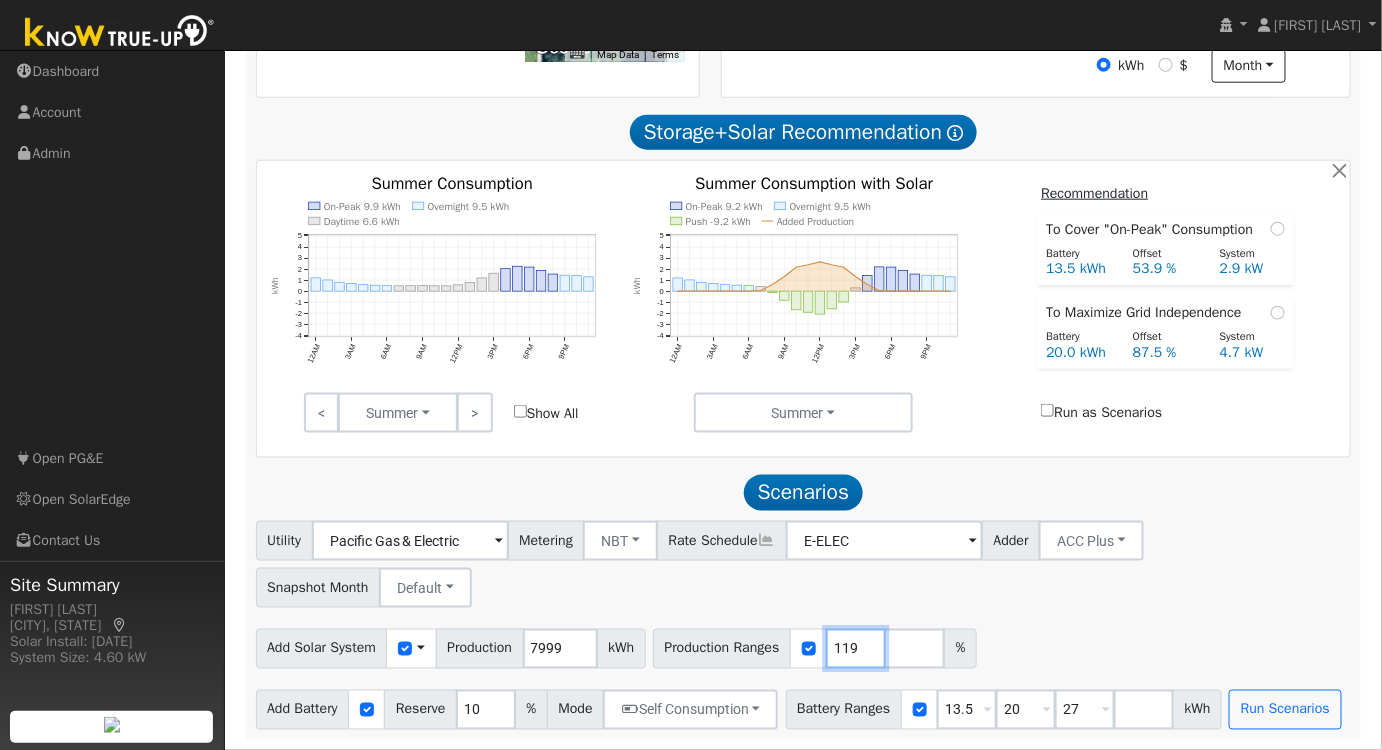 click on "119" at bounding box center (856, 649) 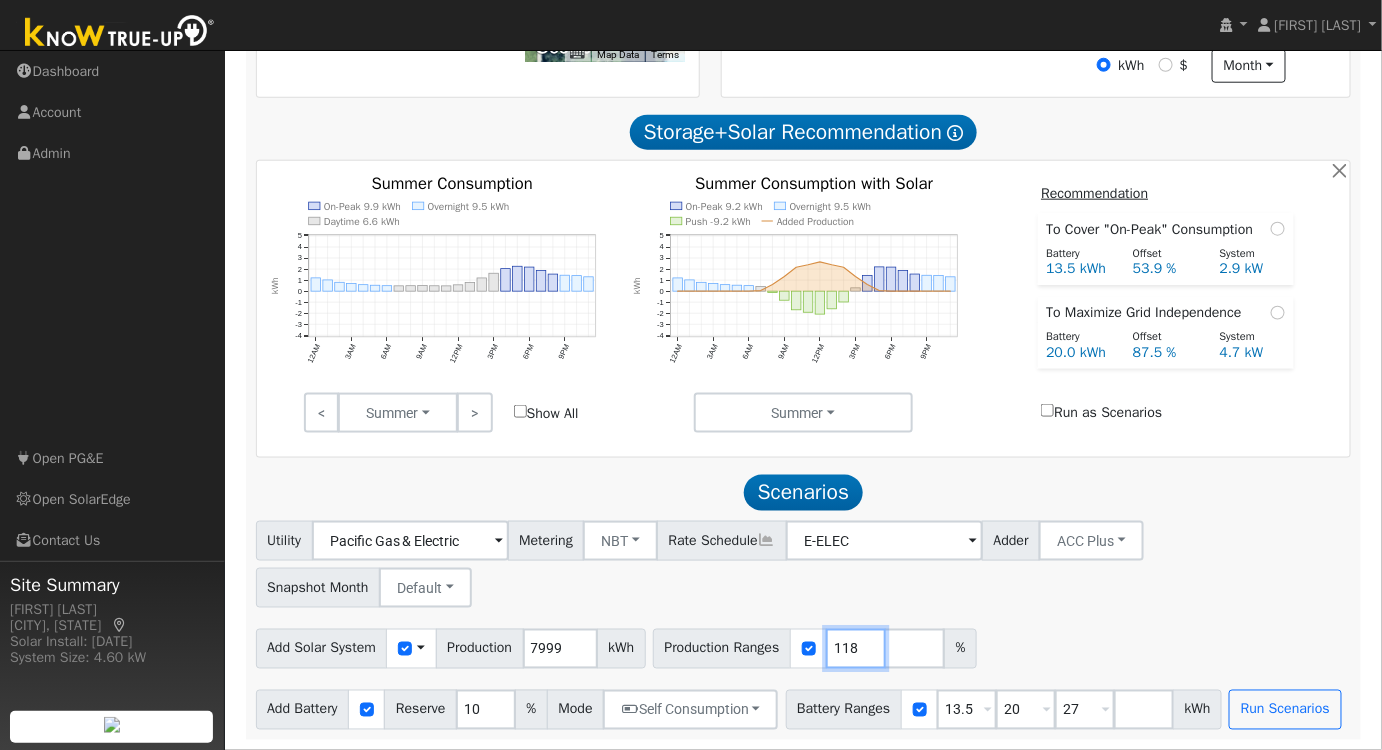 click on "118" at bounding box center [856, 649] 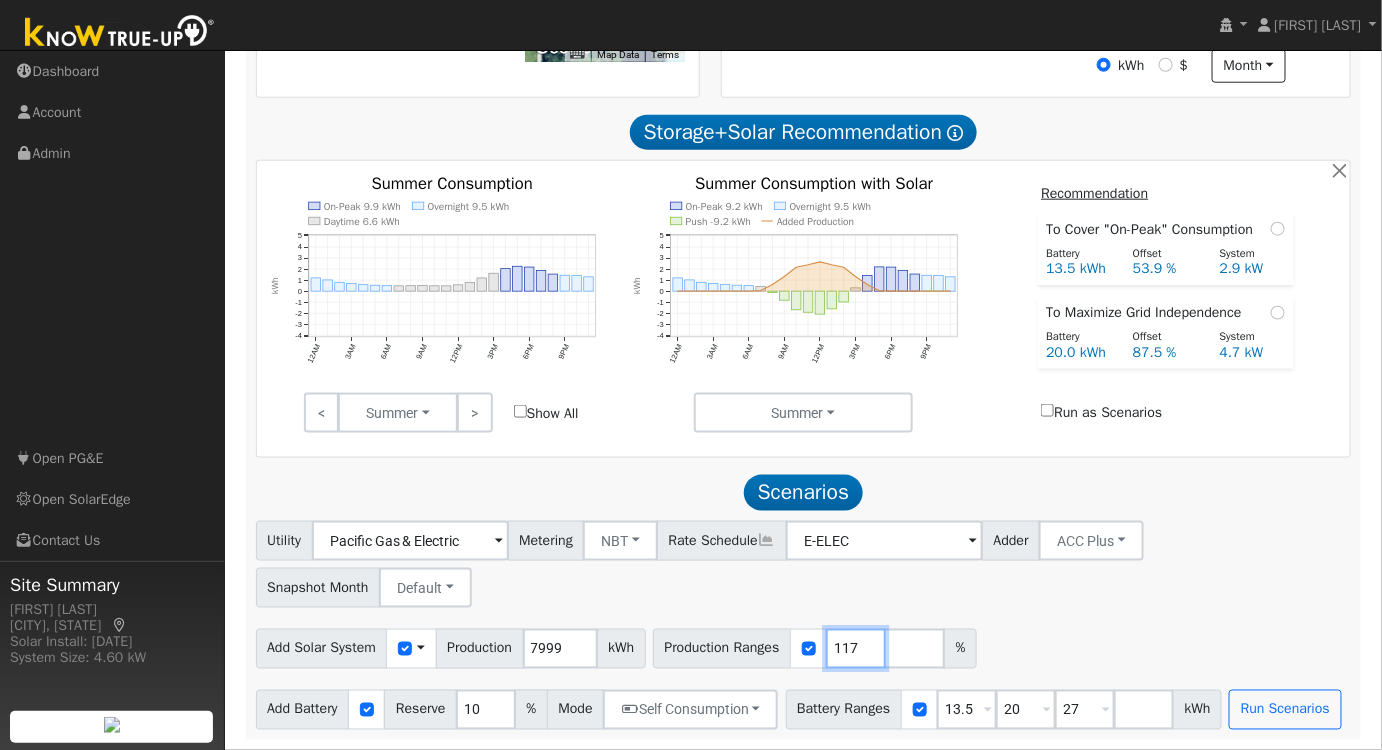 click on "117" at bounding box center [856, 649] 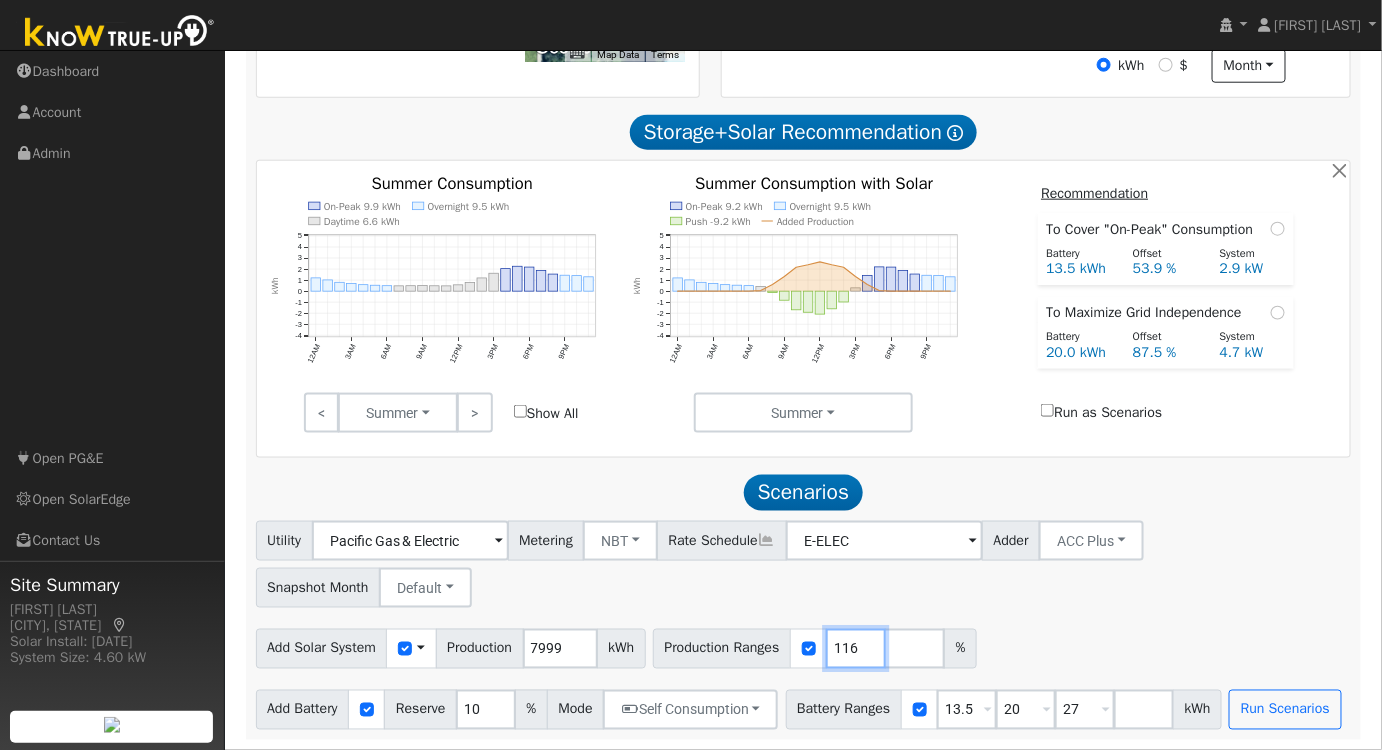 click on "116" at bounding box center (856, 649) 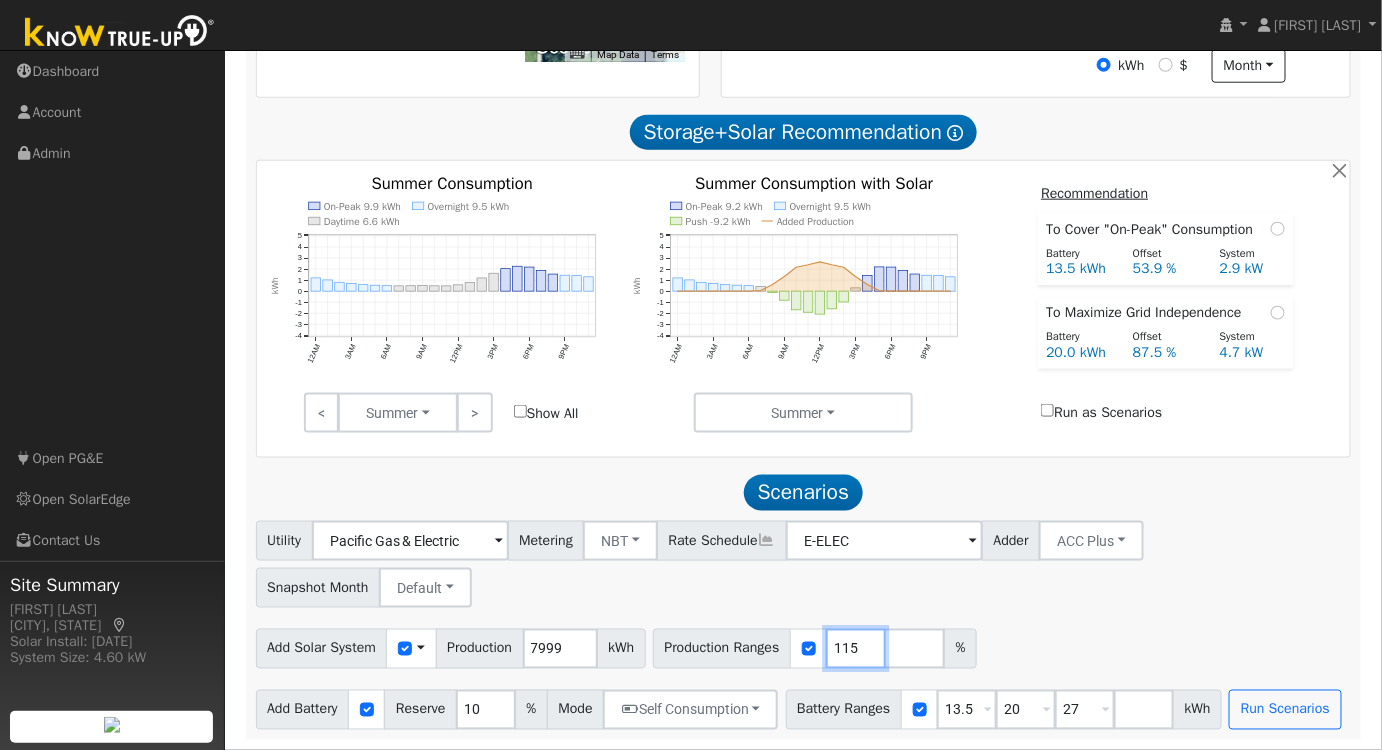 click on "115" at bounding box center [856, 649] 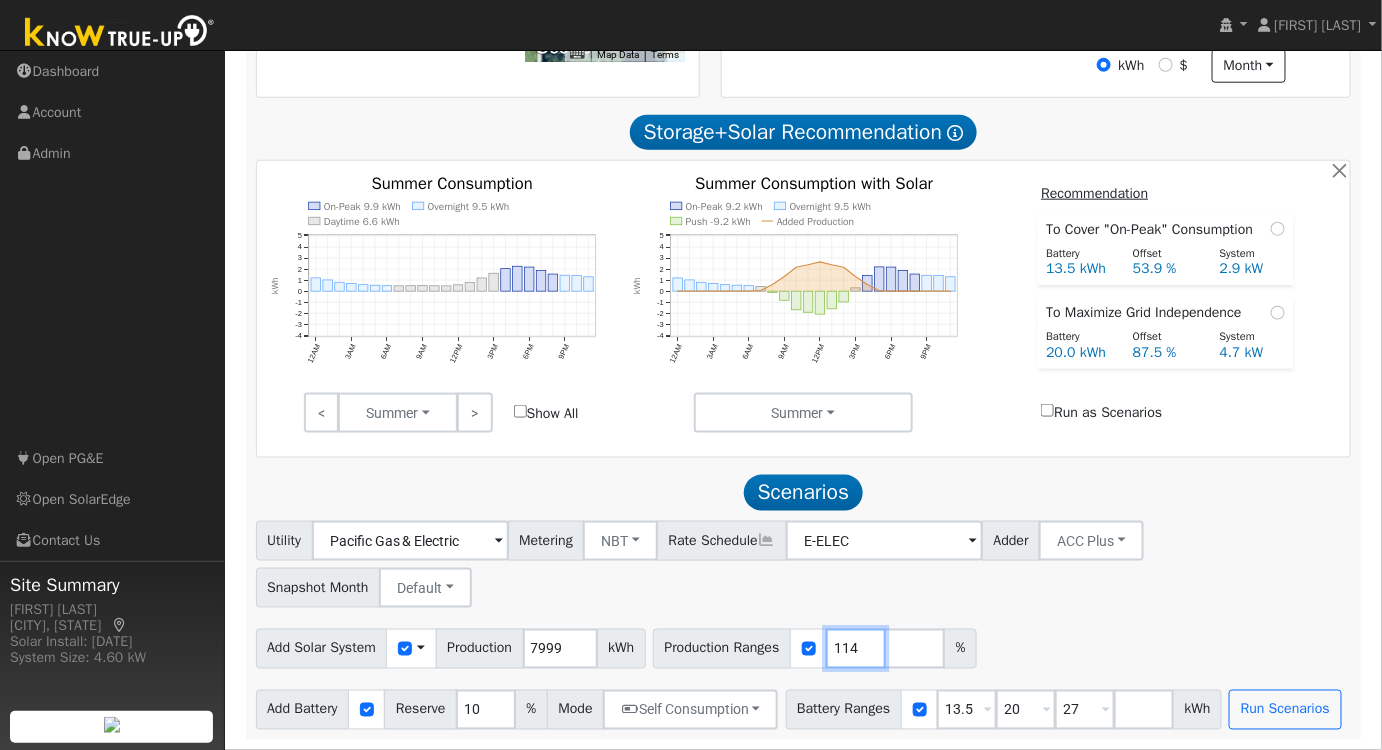 click on "114" at bounding box center (856, 649) 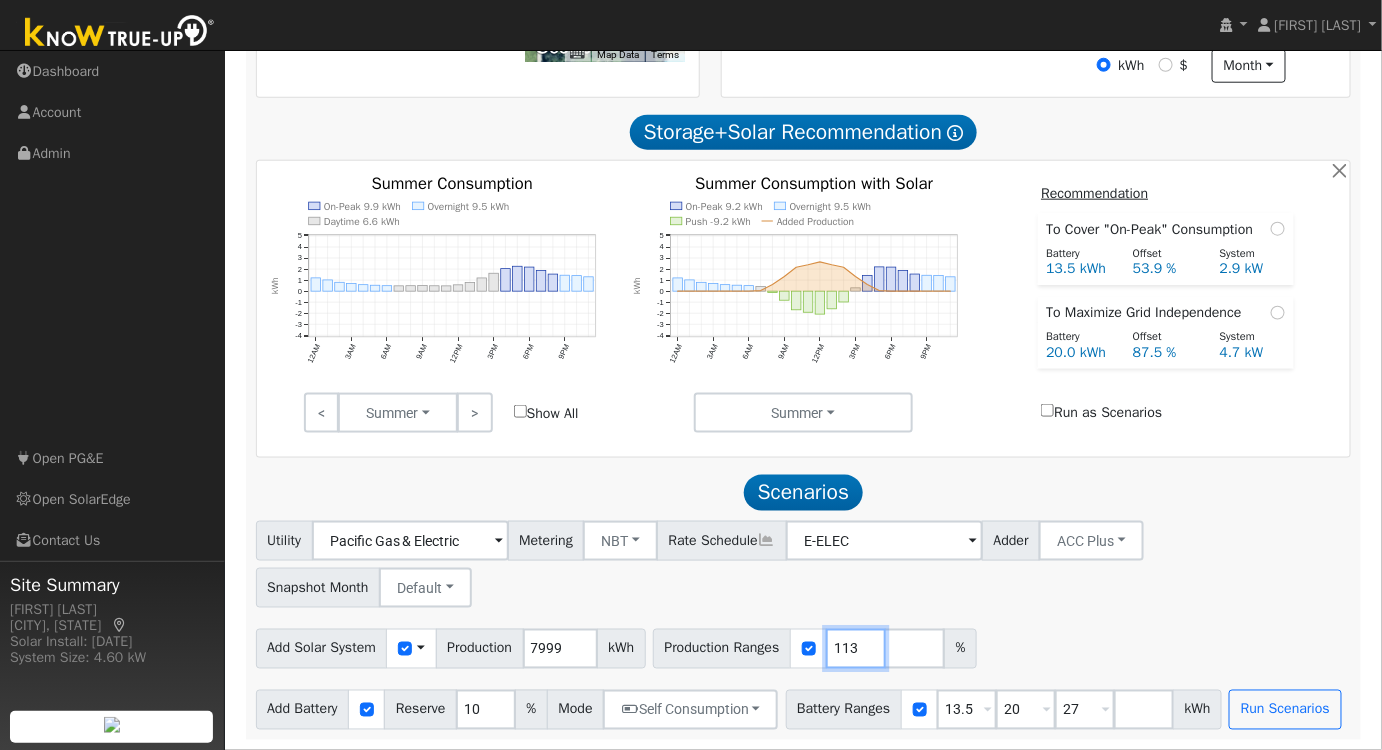 click on "113" at bounding box center [856, 649] 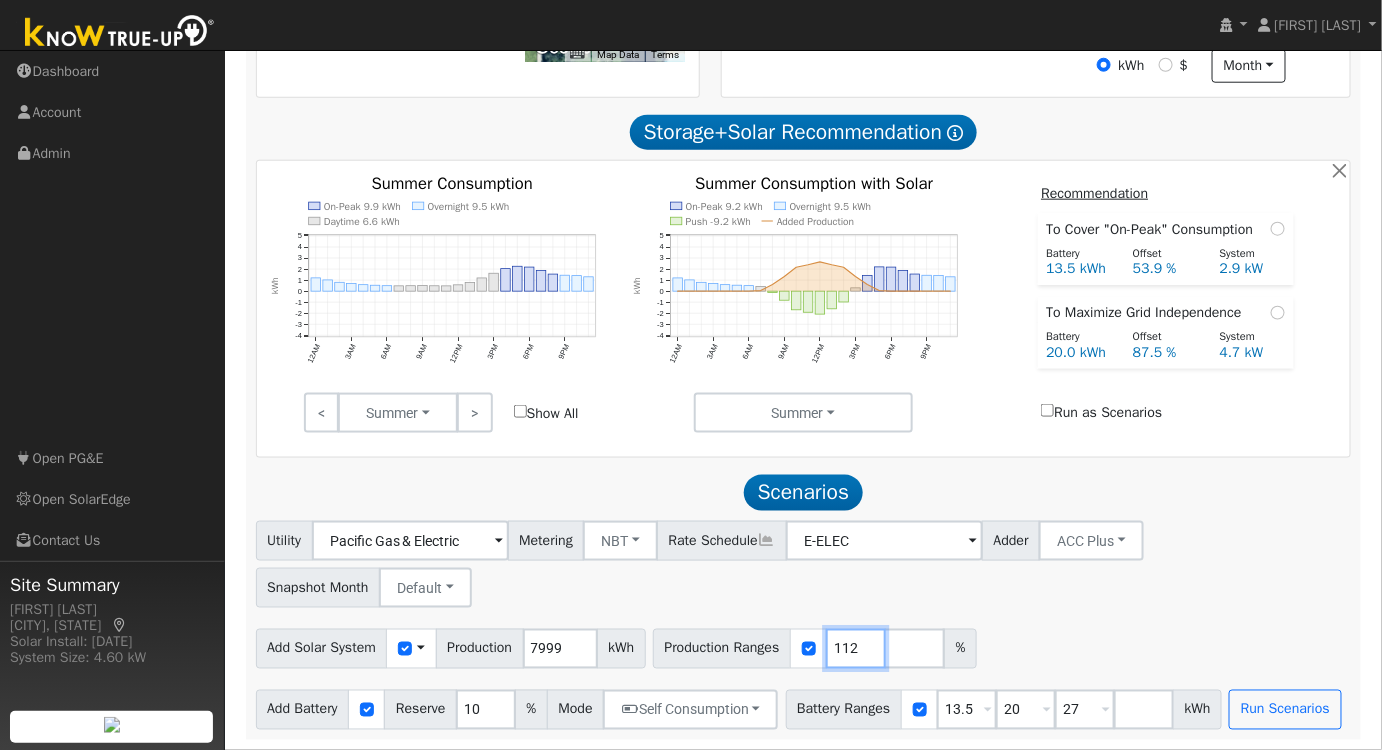 click on "112" at bounding box center (856, 649) 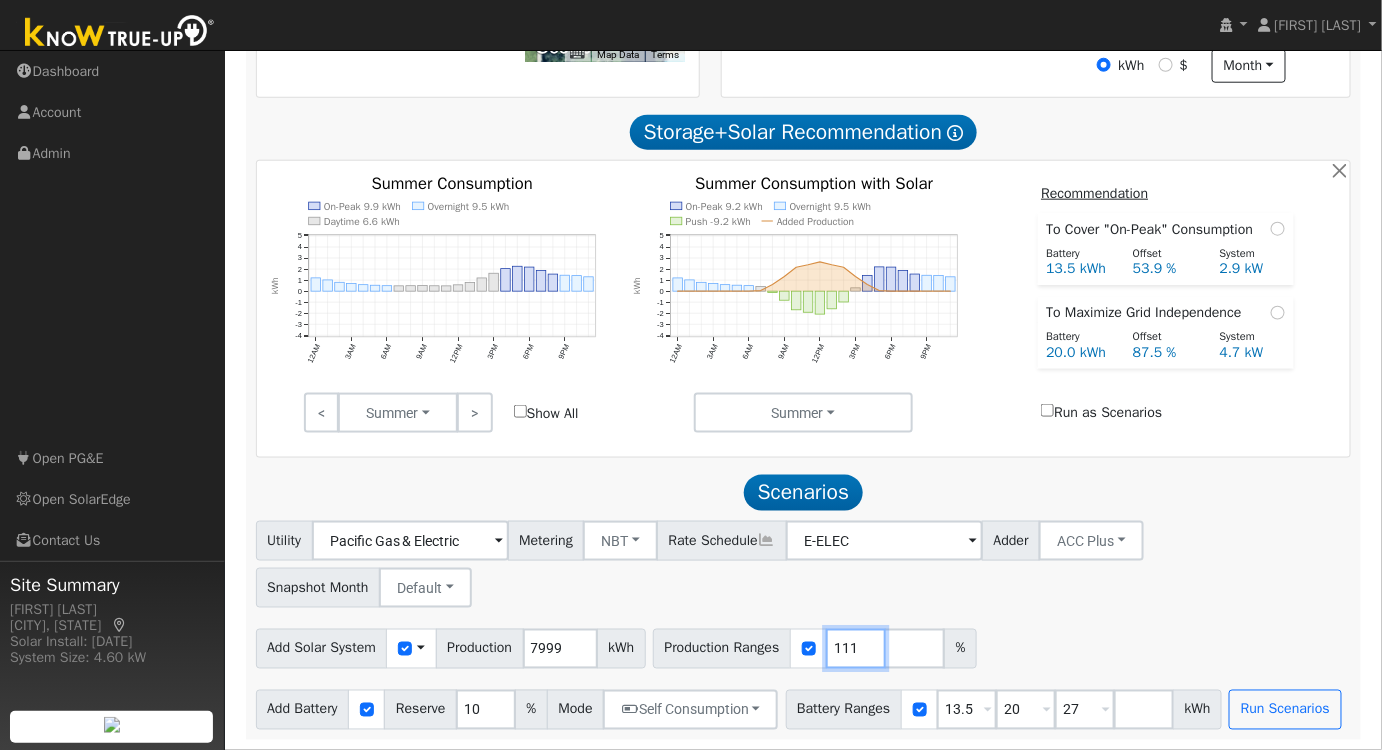 click on "111" at bounding box center [856, 649] 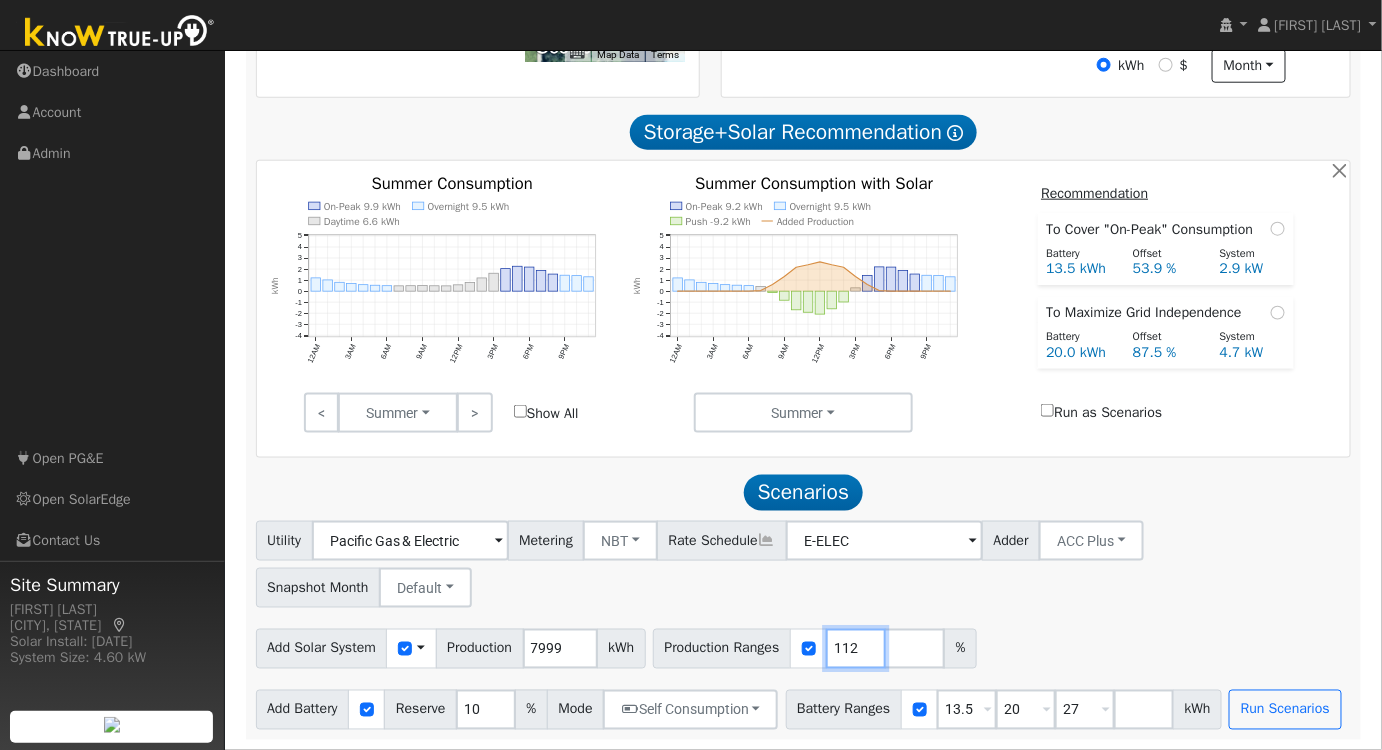 click on "112" at bounding box center (856, 649) 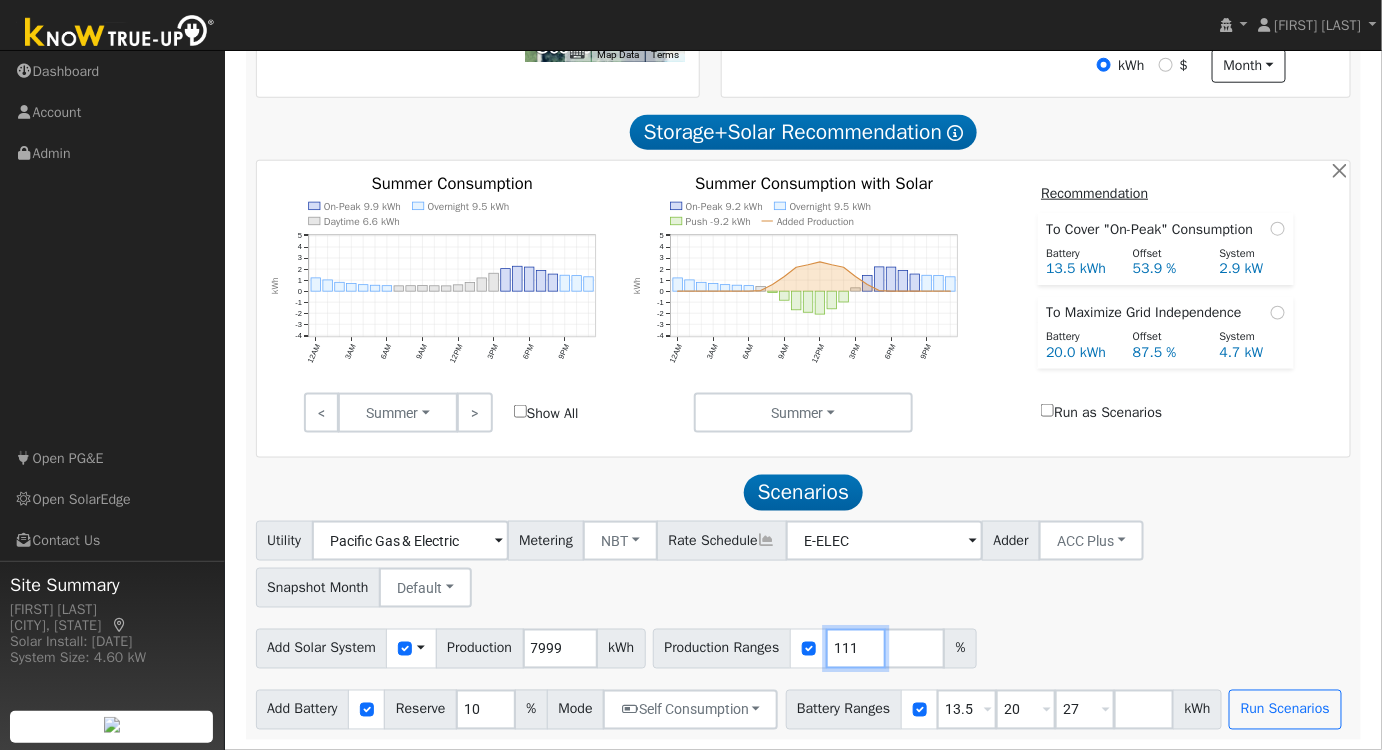 click on "111" at bounding box center (856, 649) 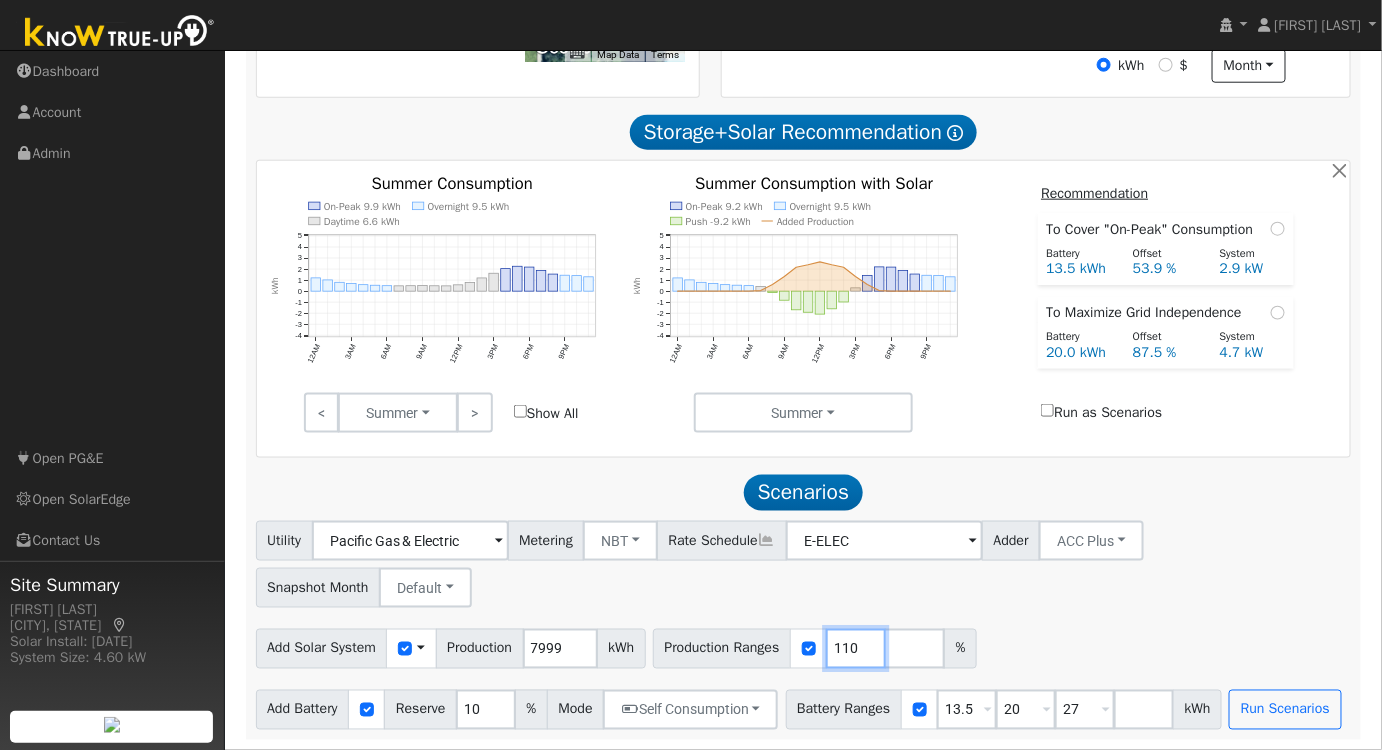 click on "110" at bounding box center [856, 649] 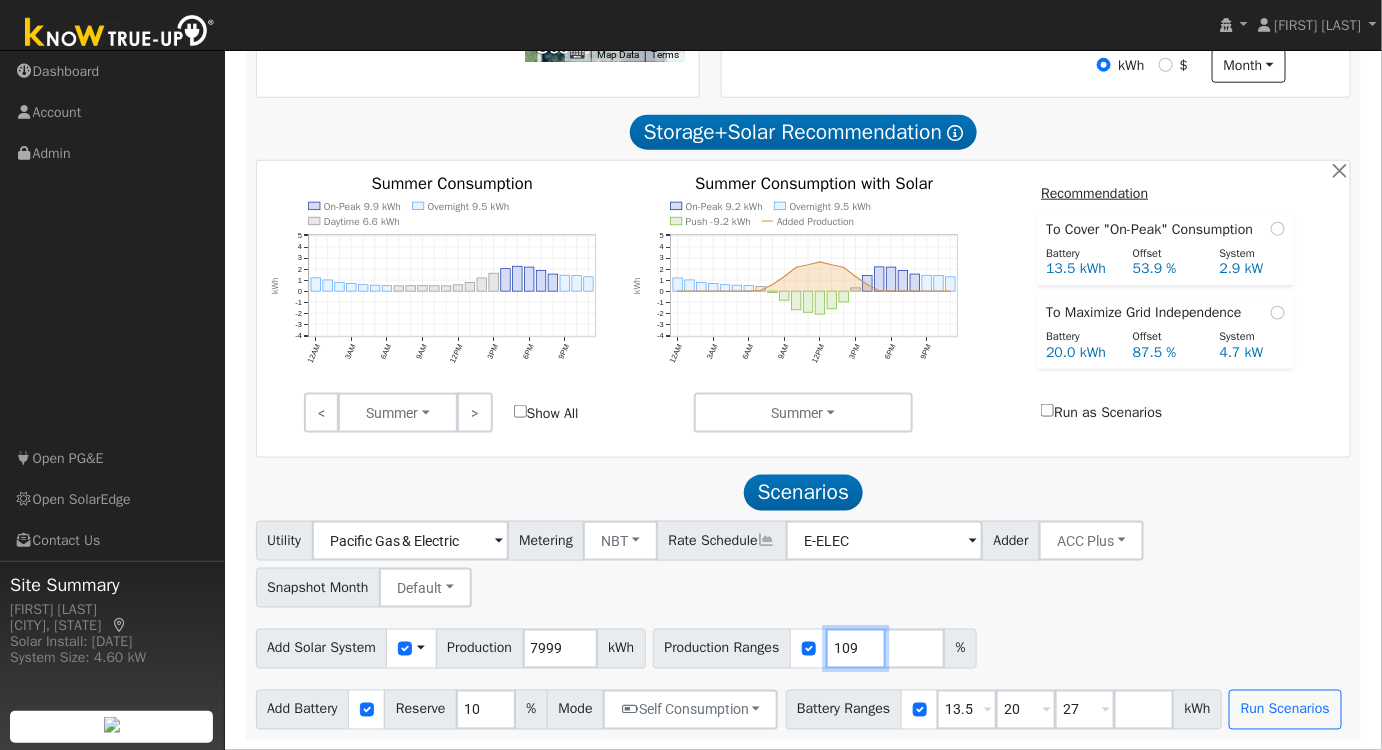 click on "109" at bounding box center [856, 649] 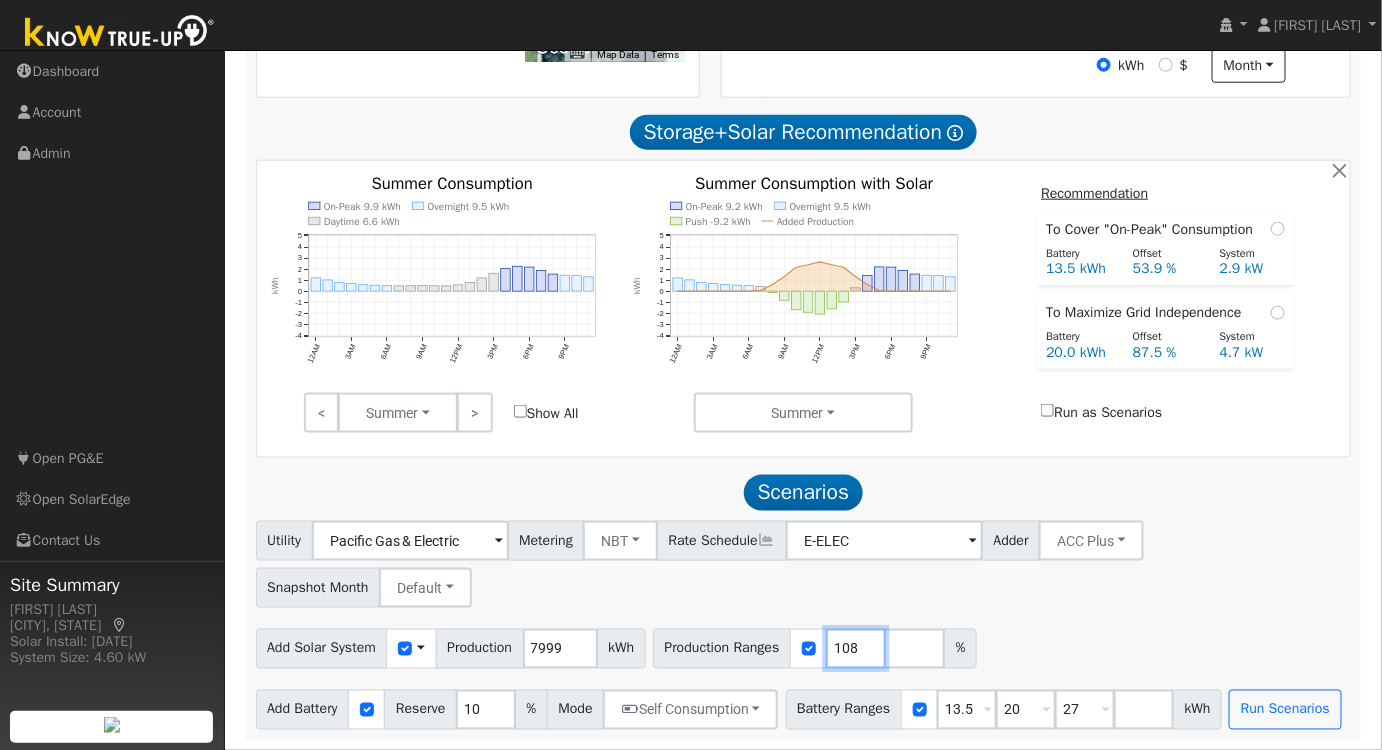 type on "108" 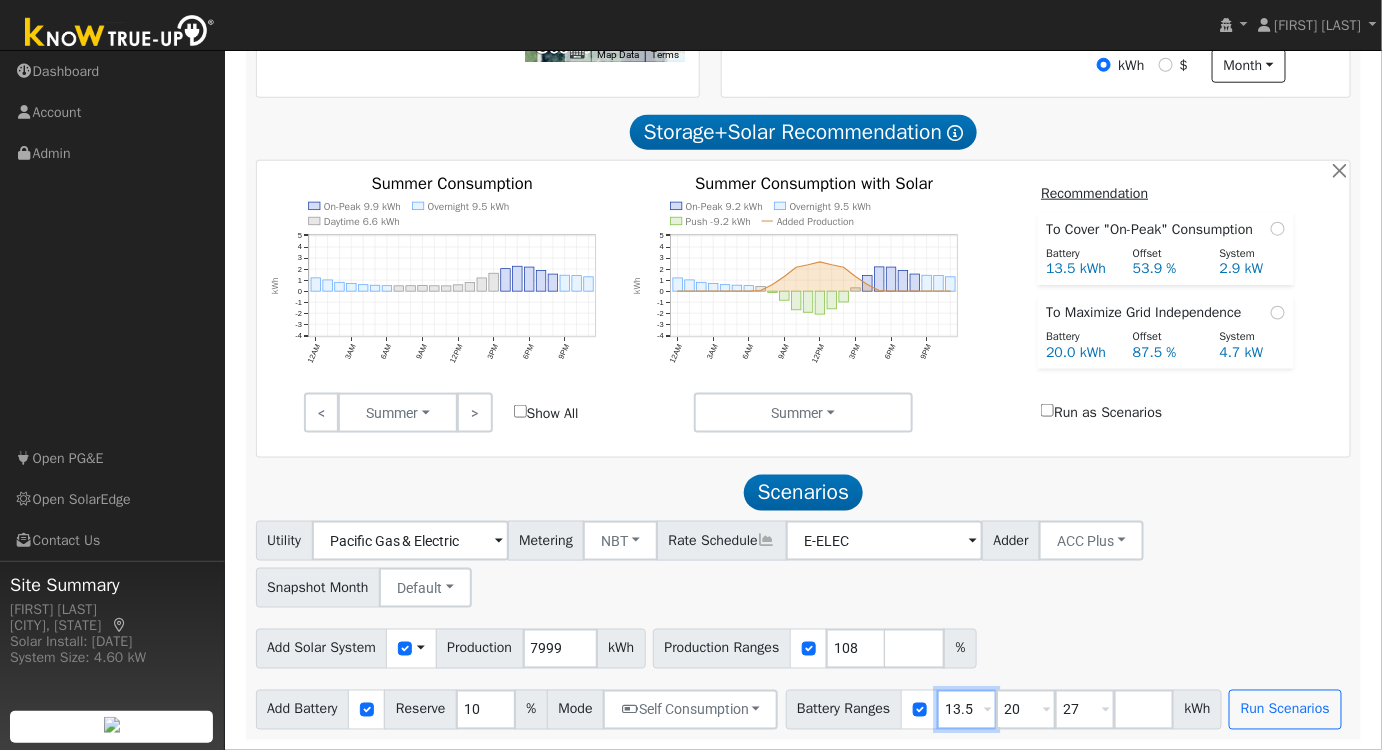 drag, startPoint x: 983, startPoint y: 710, endPoint x: 787, endPoint y: 707, distance: 196.02296 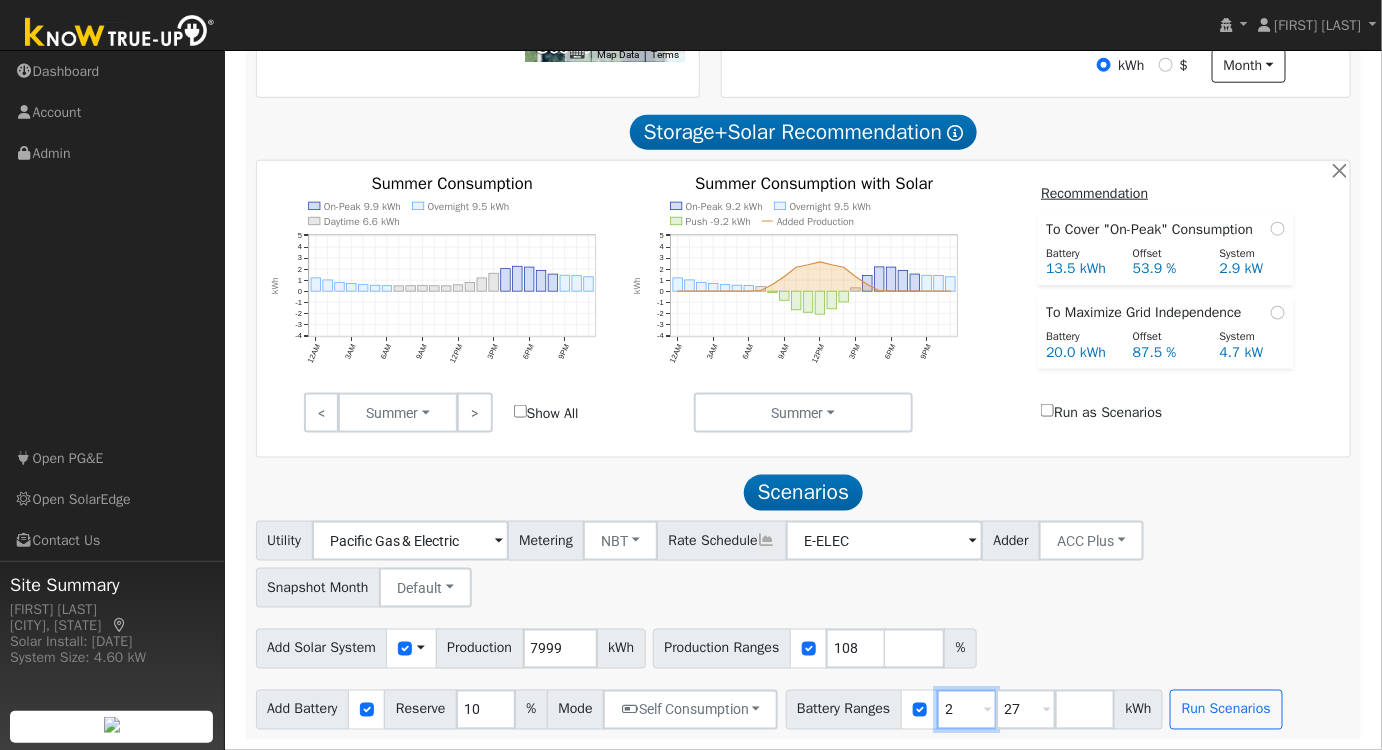 type on "27" 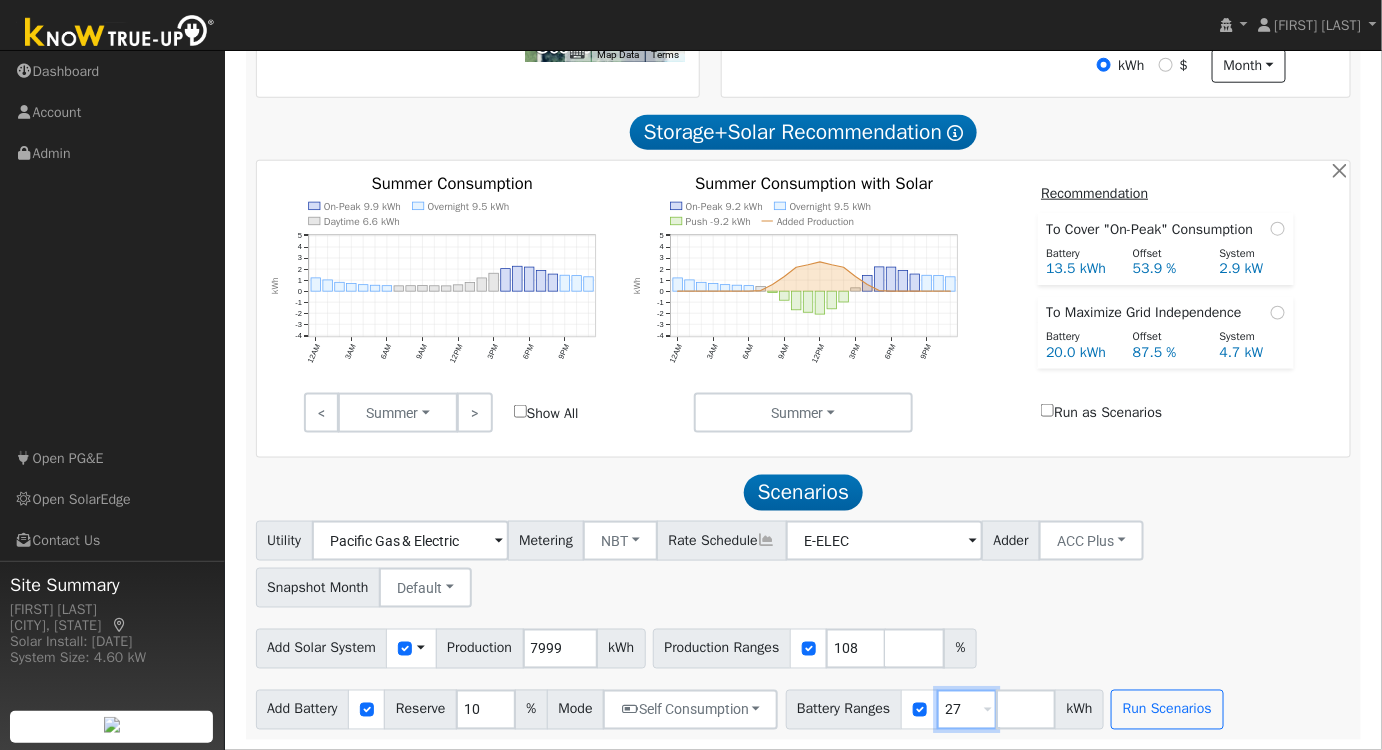 type on "2" 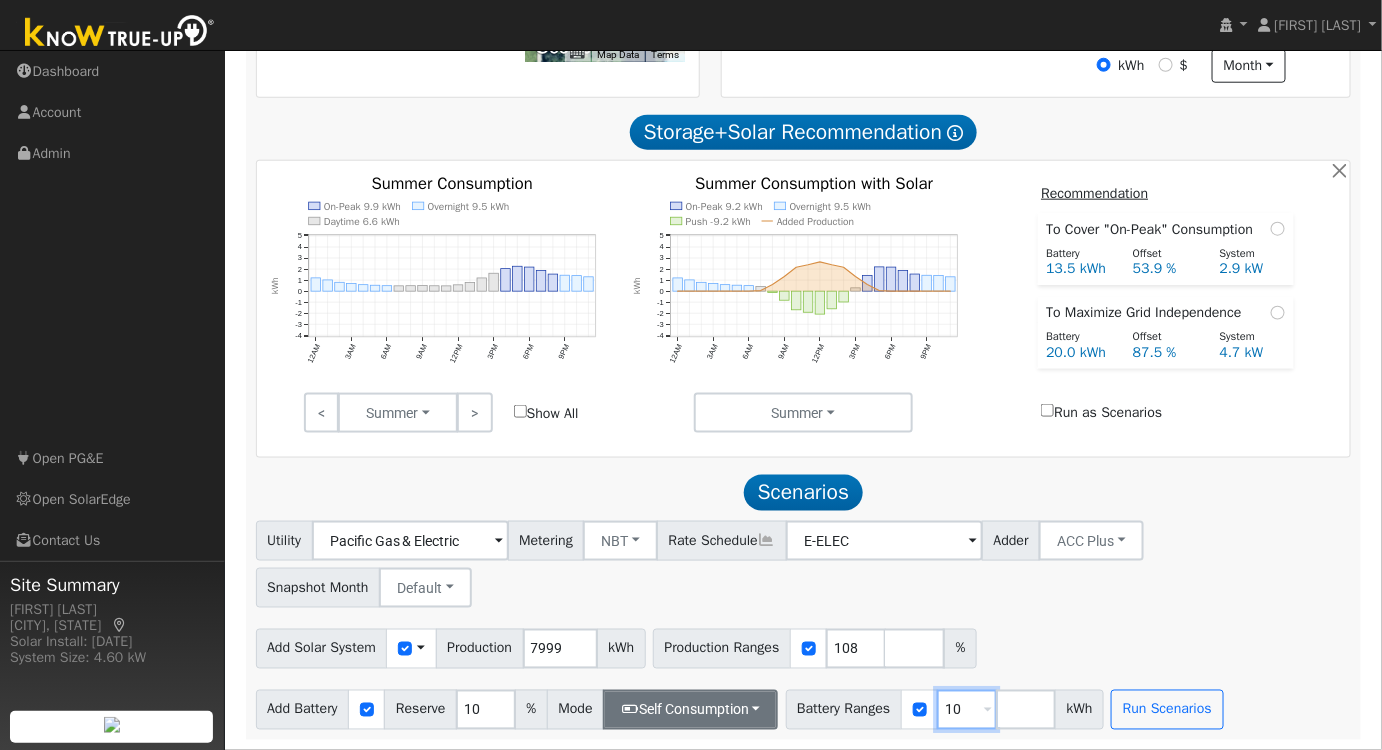 type on "10" 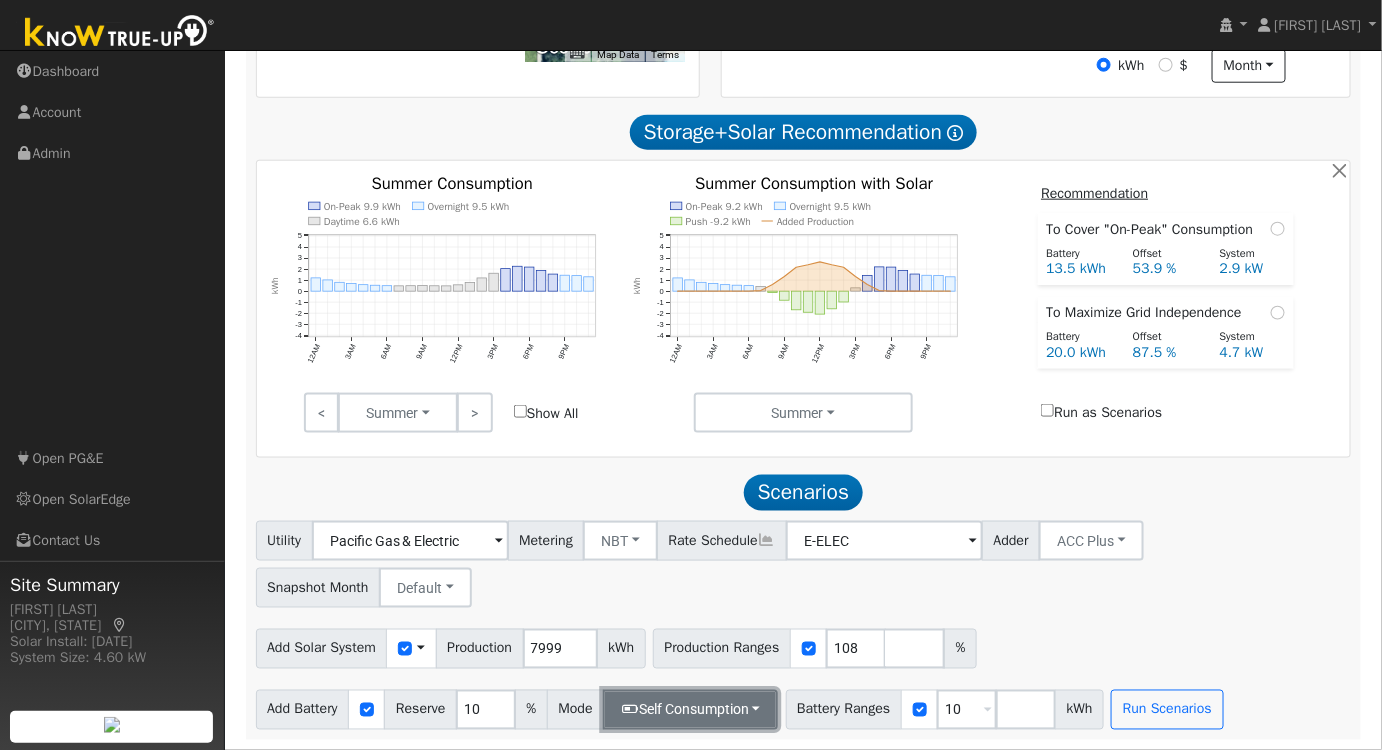 click on "Self Consumption" at bounding box center (690, 710) 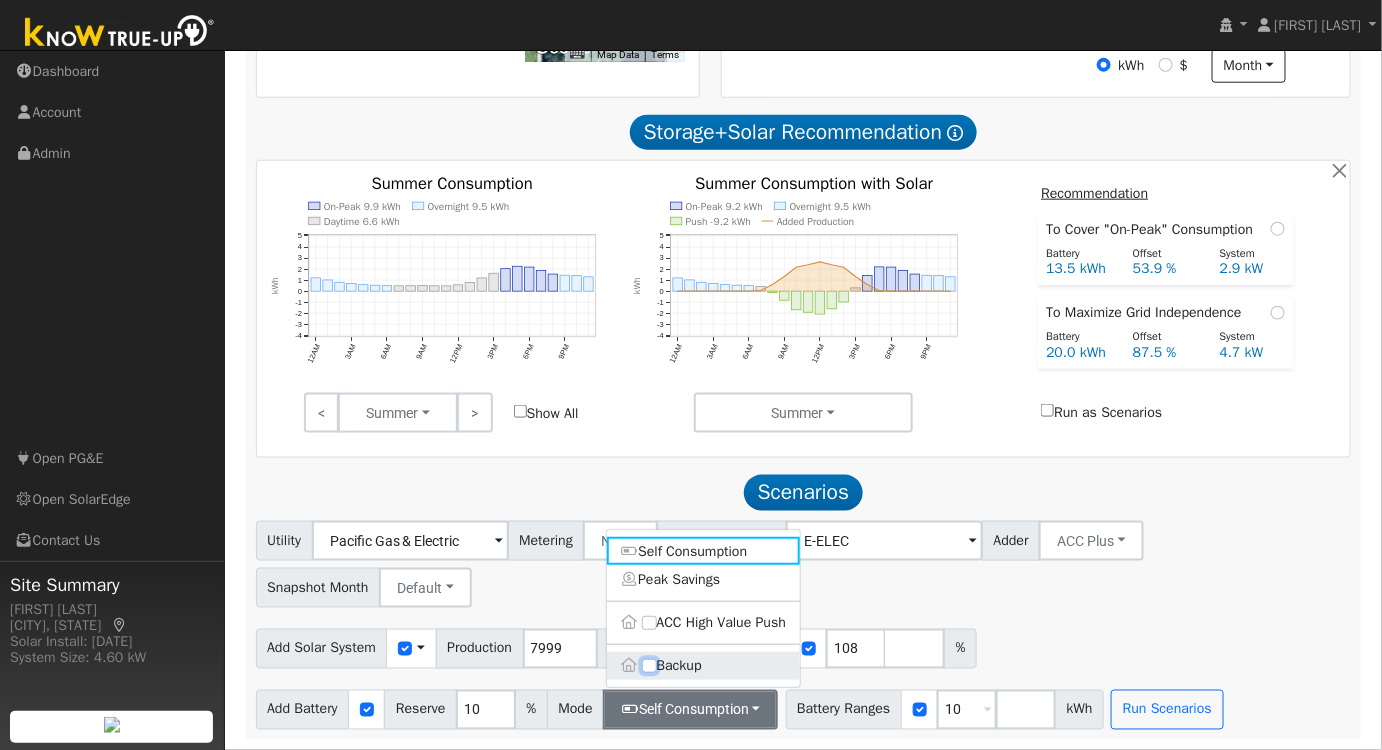click on "Backup" at bounding box center (649, 666) 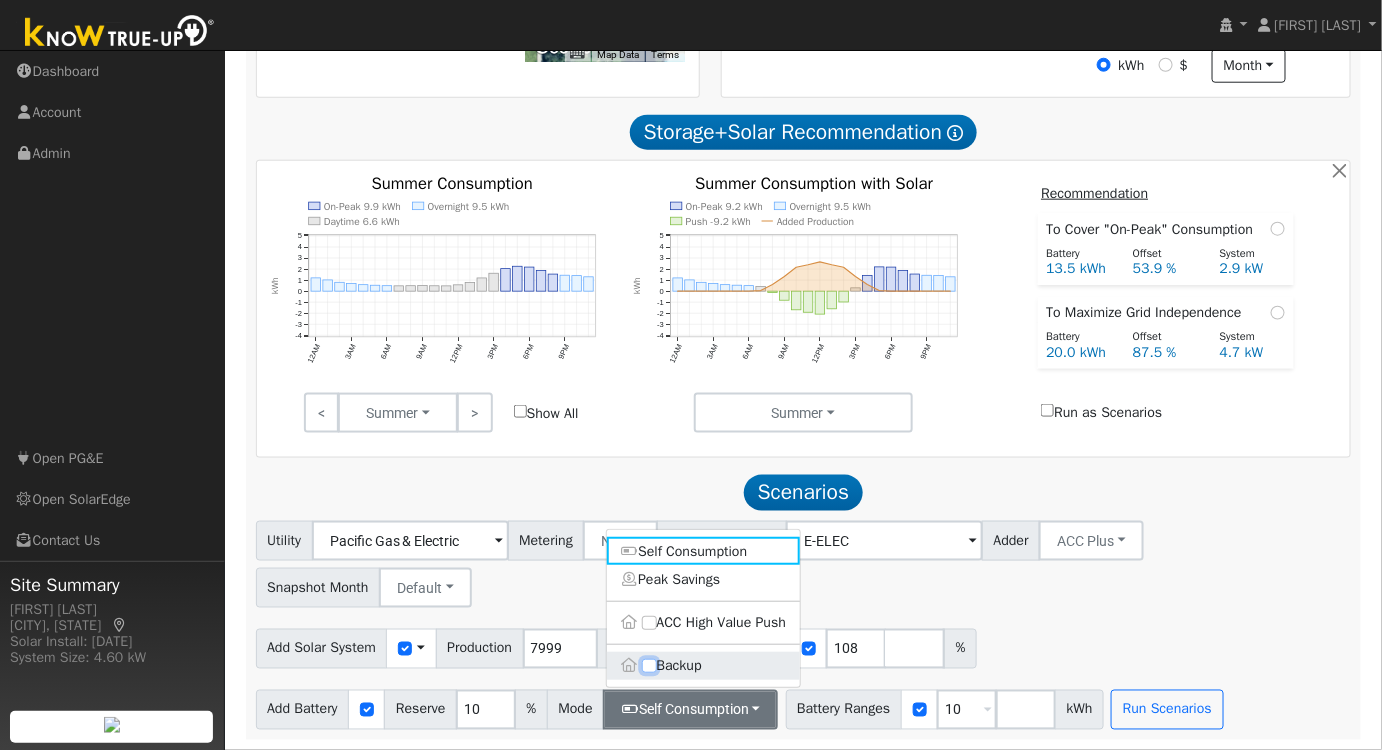 checkbox on "true" 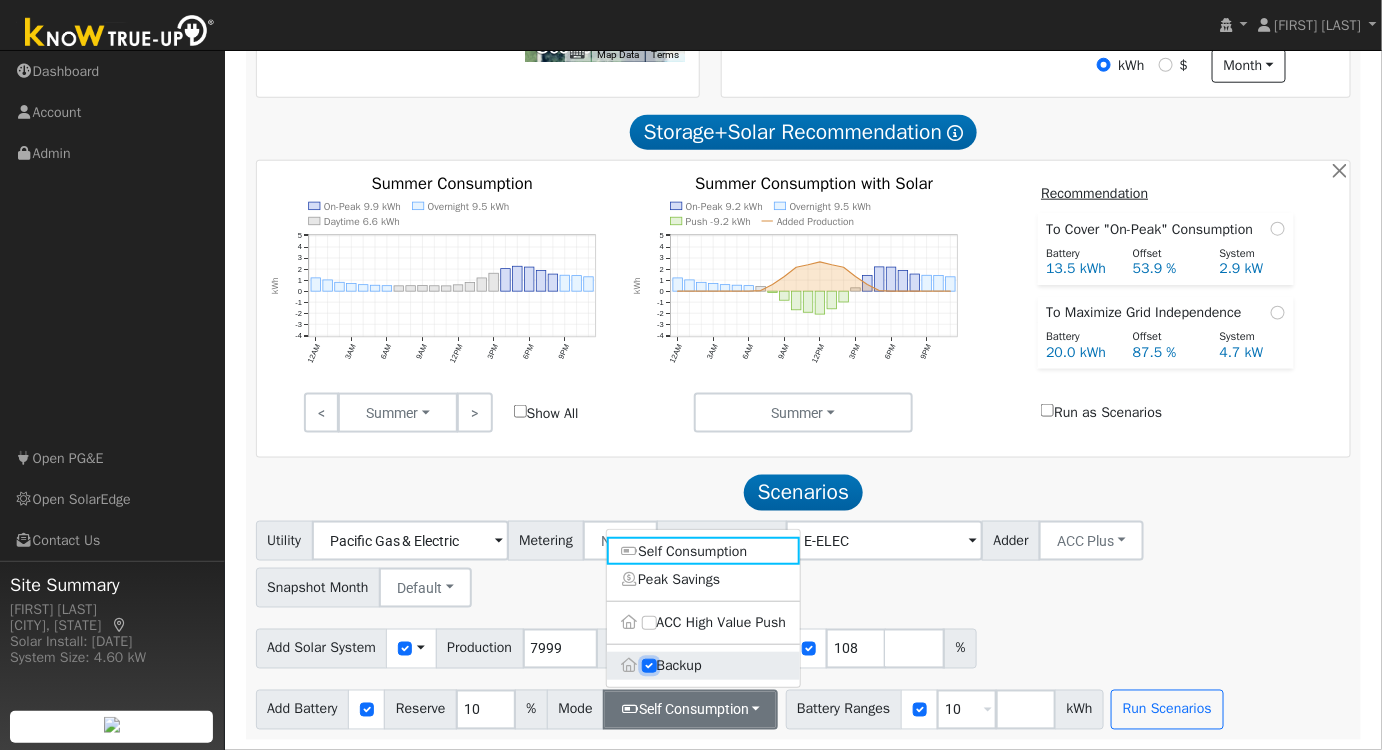type on "20" 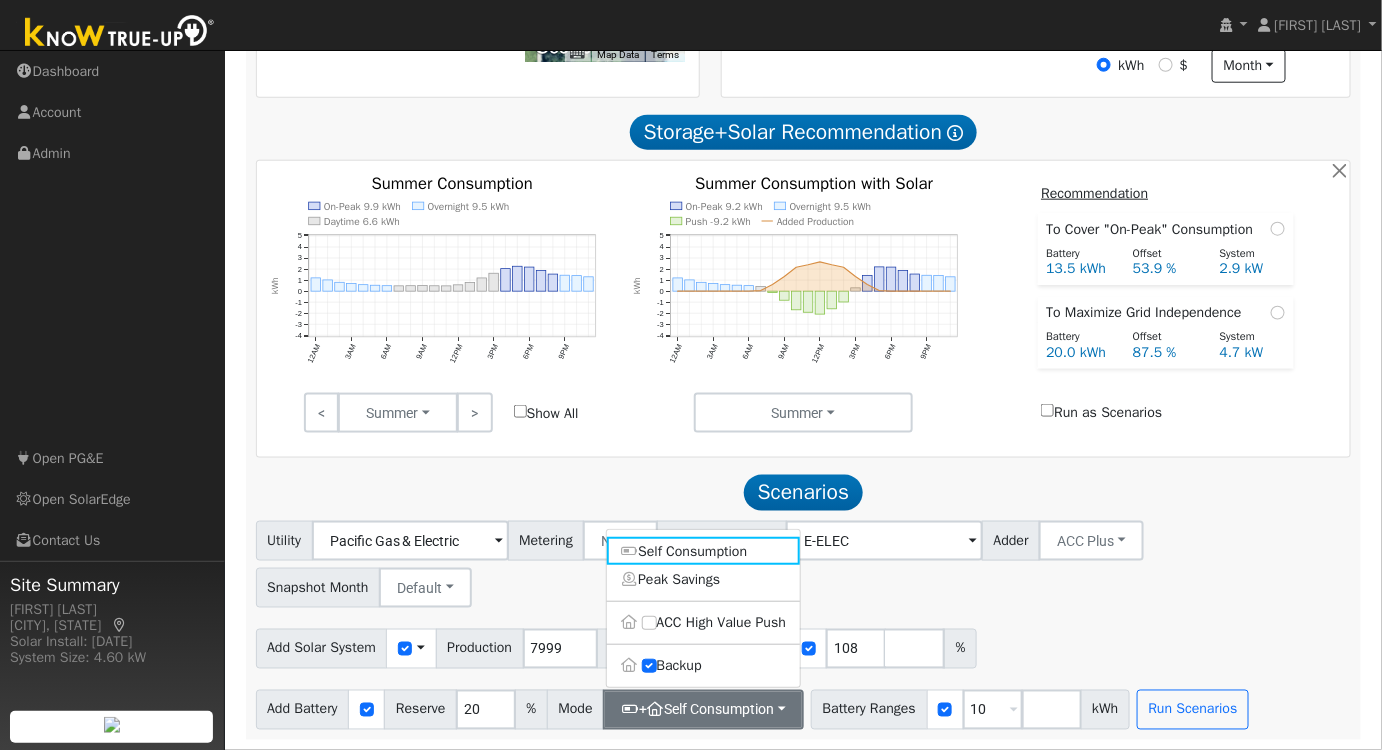 click on "Add Solar System Use CSV Data Production 7999 kWh Production Ranges 108 %" at bounding box center [803, 645] 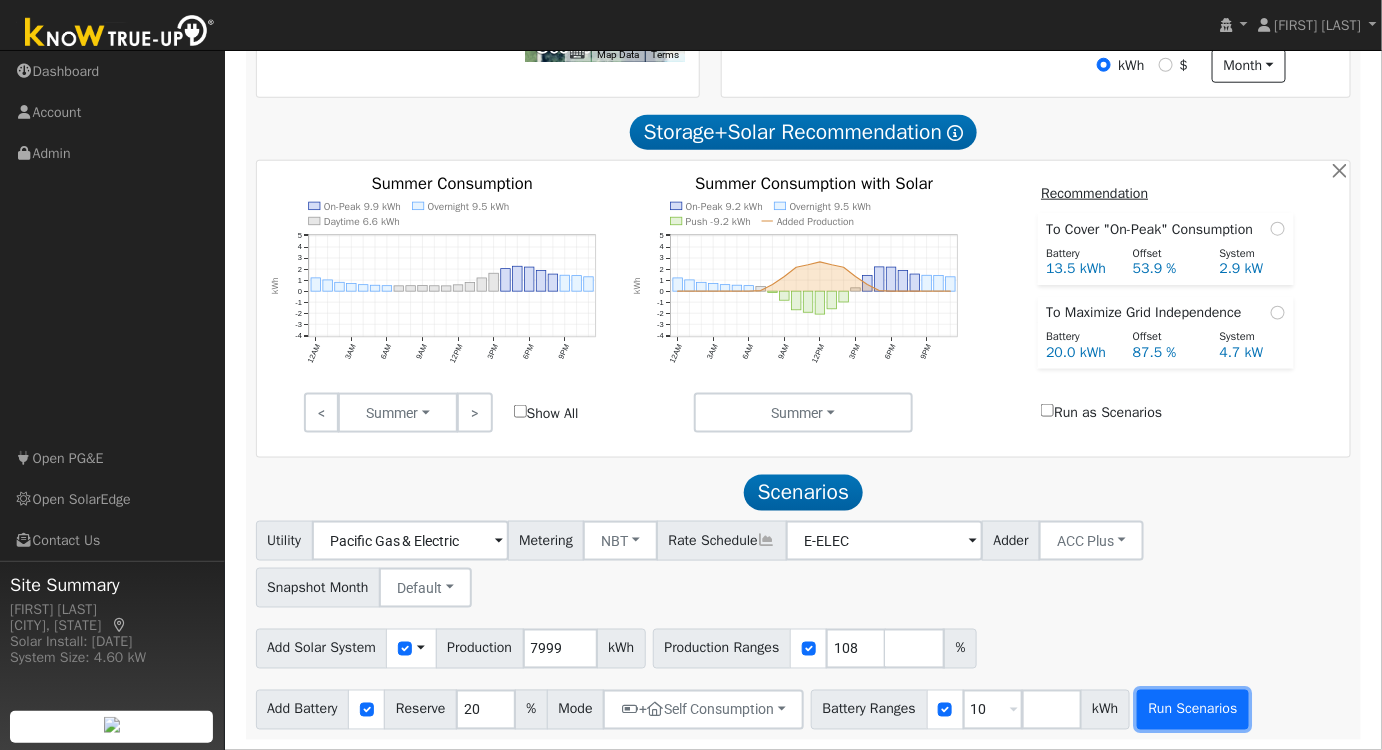 click on "Run Scenarios" at bounding box center (1193, 710) 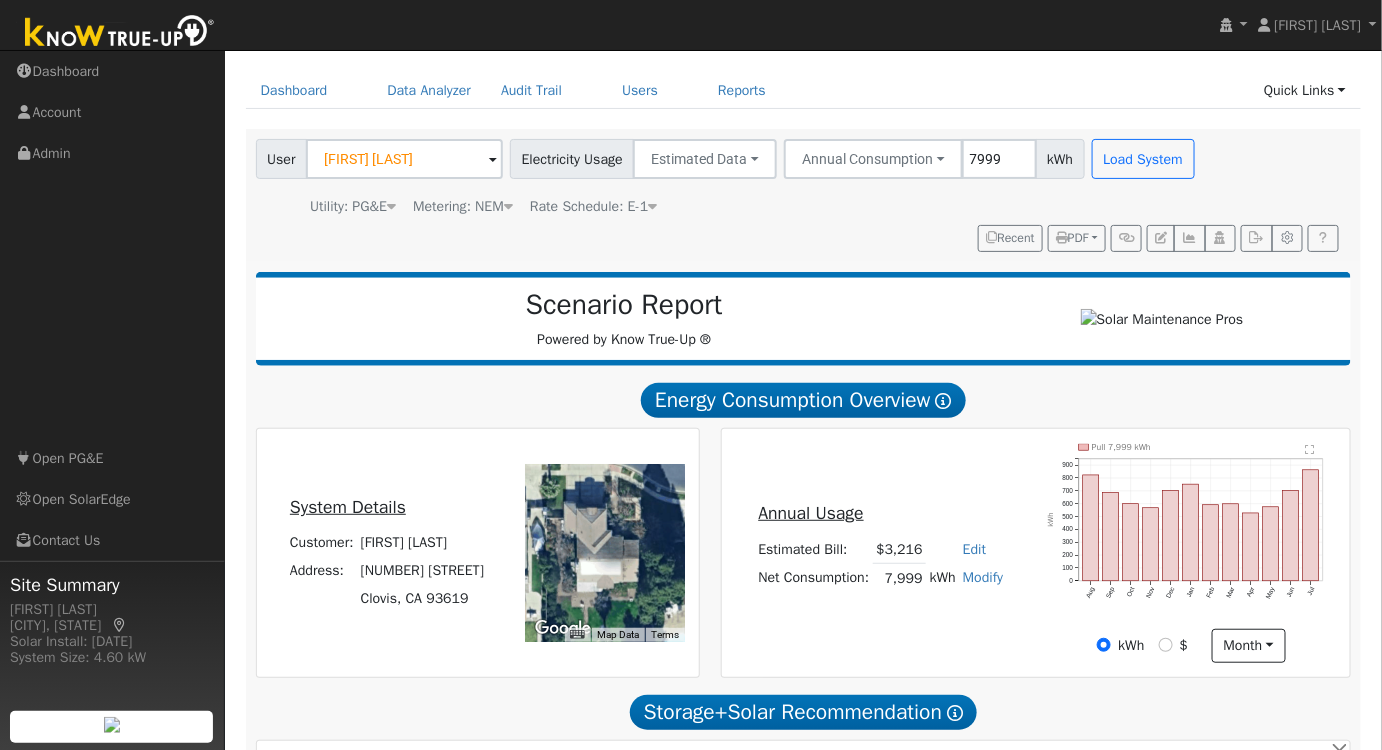 scroll, scrollTop: 0, scrollLeft: 0, axis: both 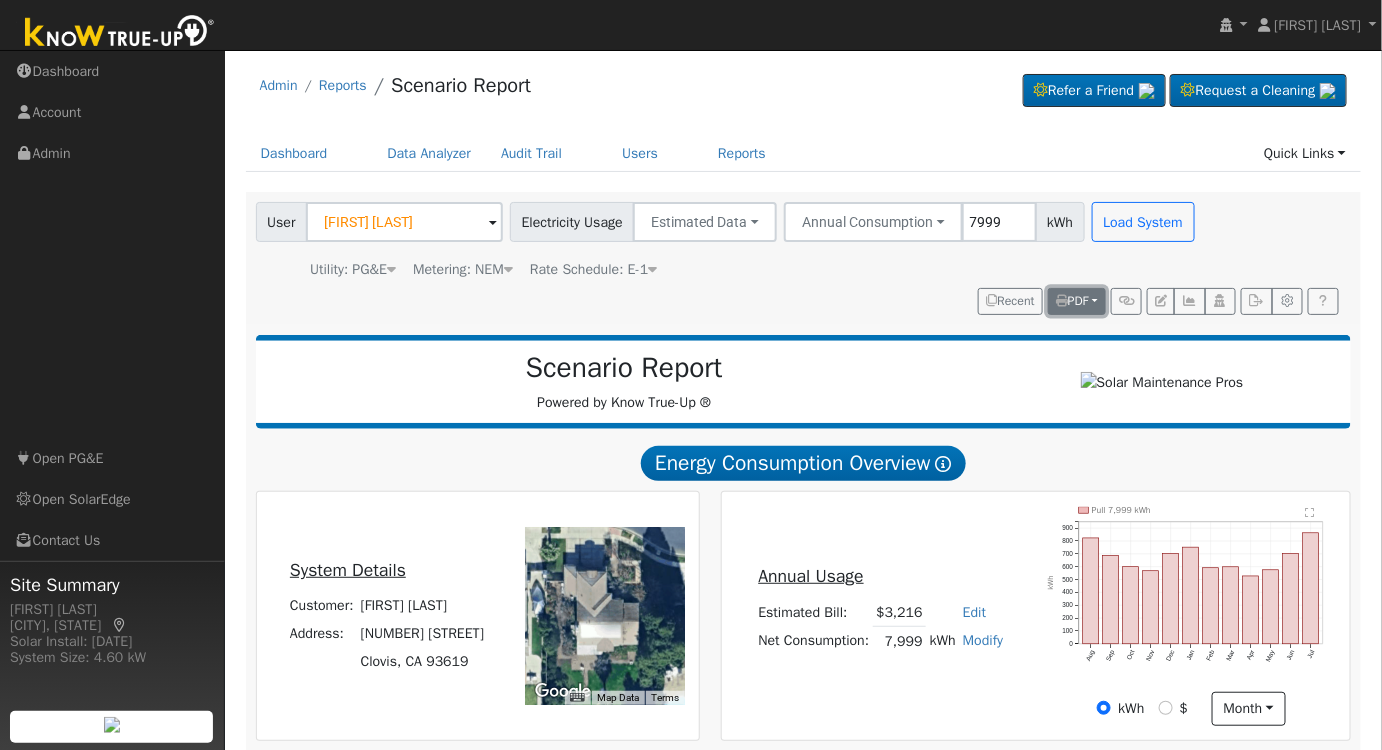 click on "PDF" at bounding box center (1072, 301) 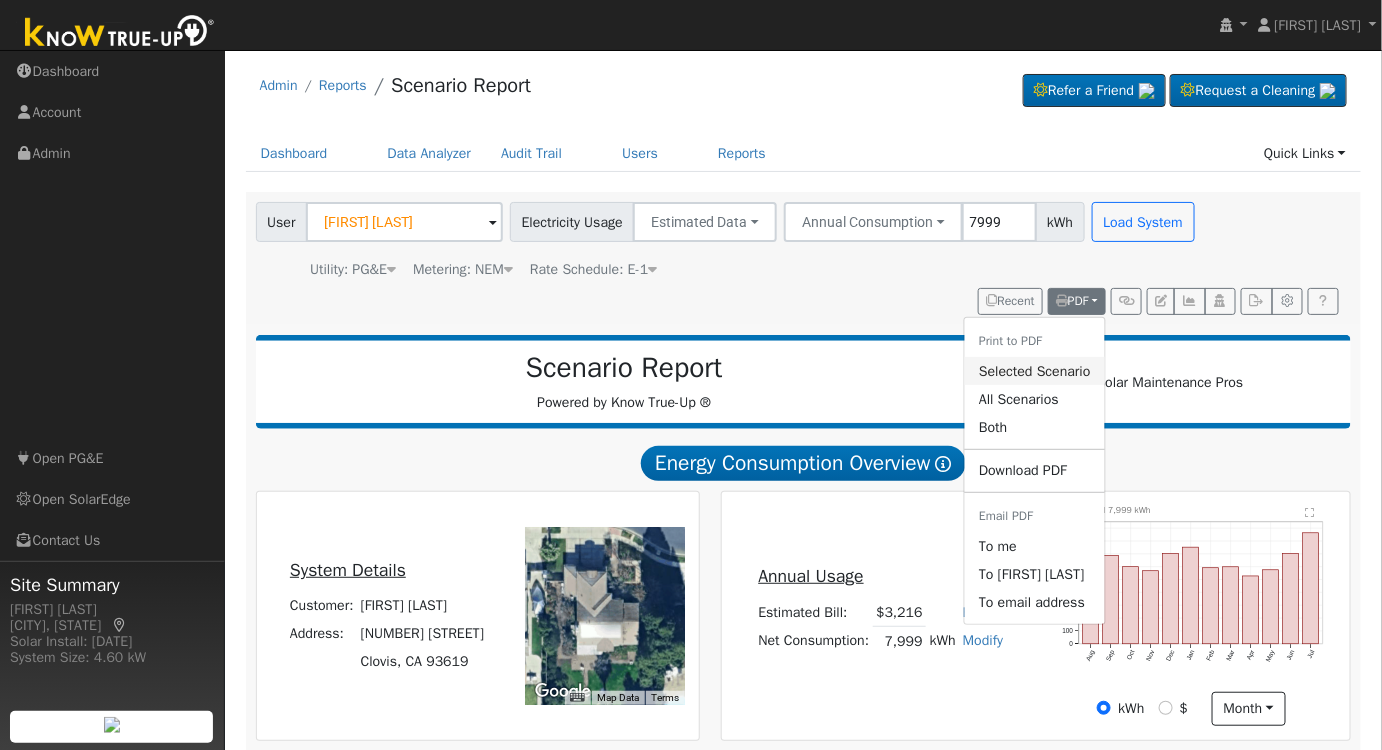 click on "Selected Scenario" at bounding box center [1035, 371] 